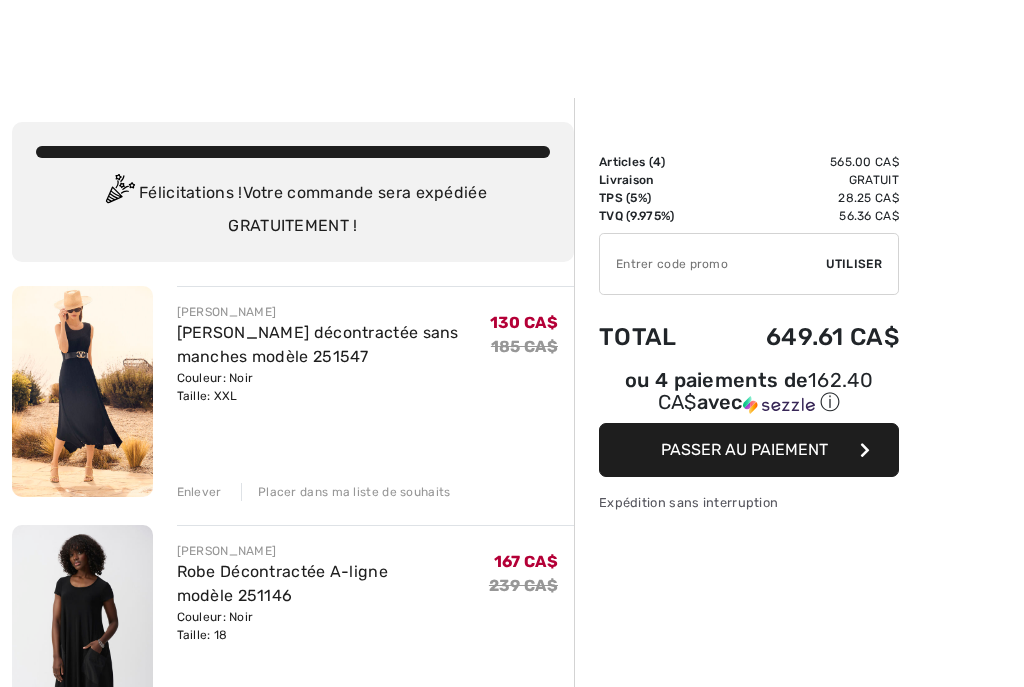 scroll, scrollTop: 534, scrollLeft: 0, axis: vertical 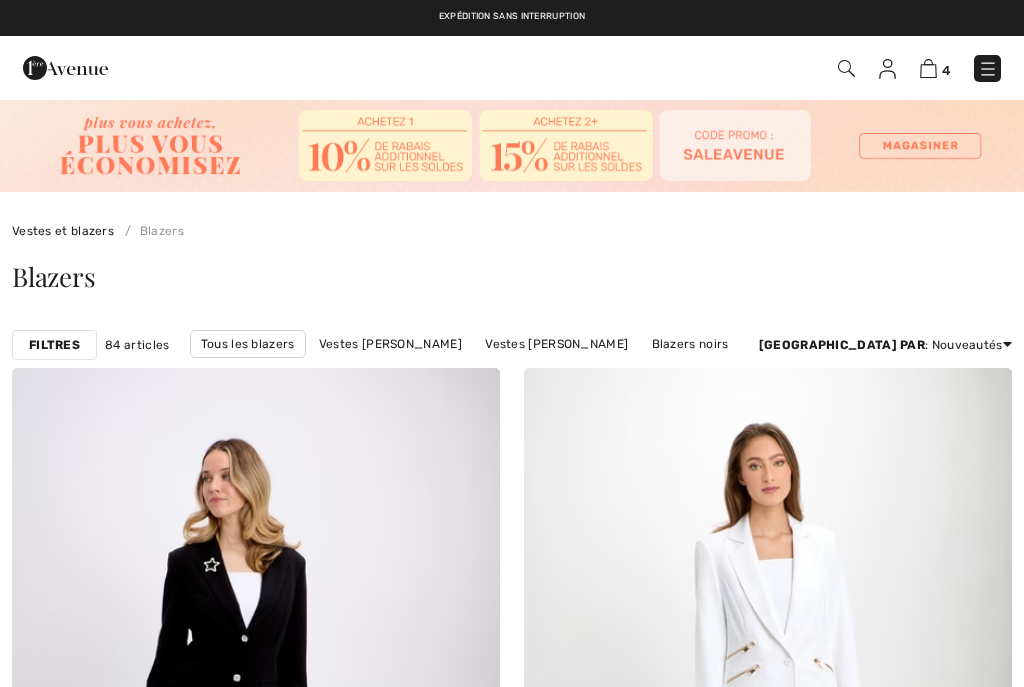 checkbox on "true" 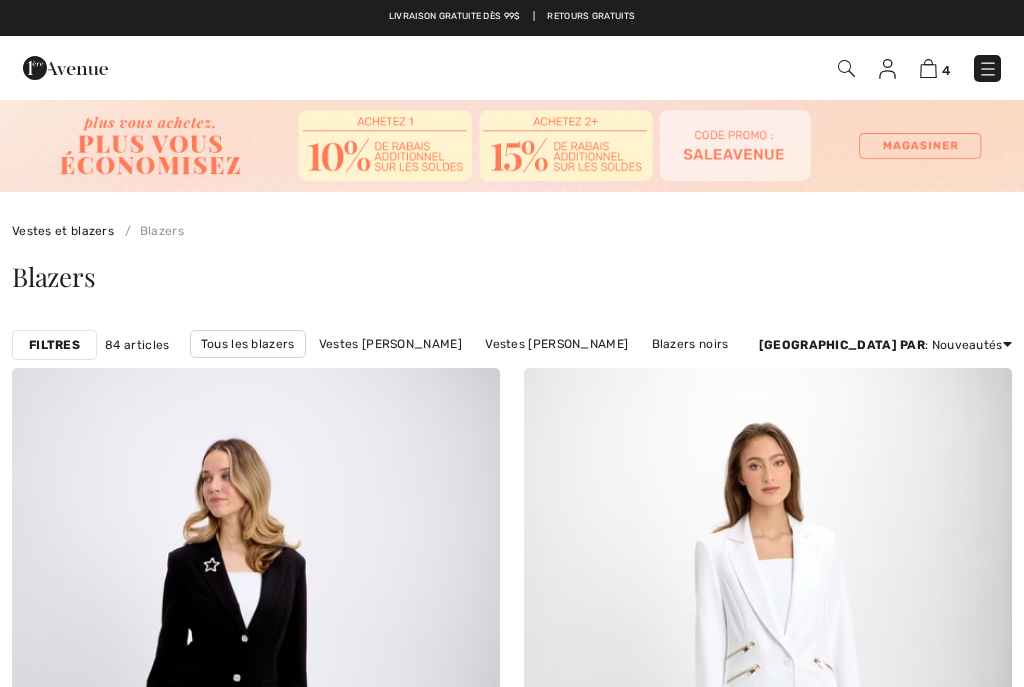 click on "Vestes [PERSON_NAME]" at bounding box center [556, 344] 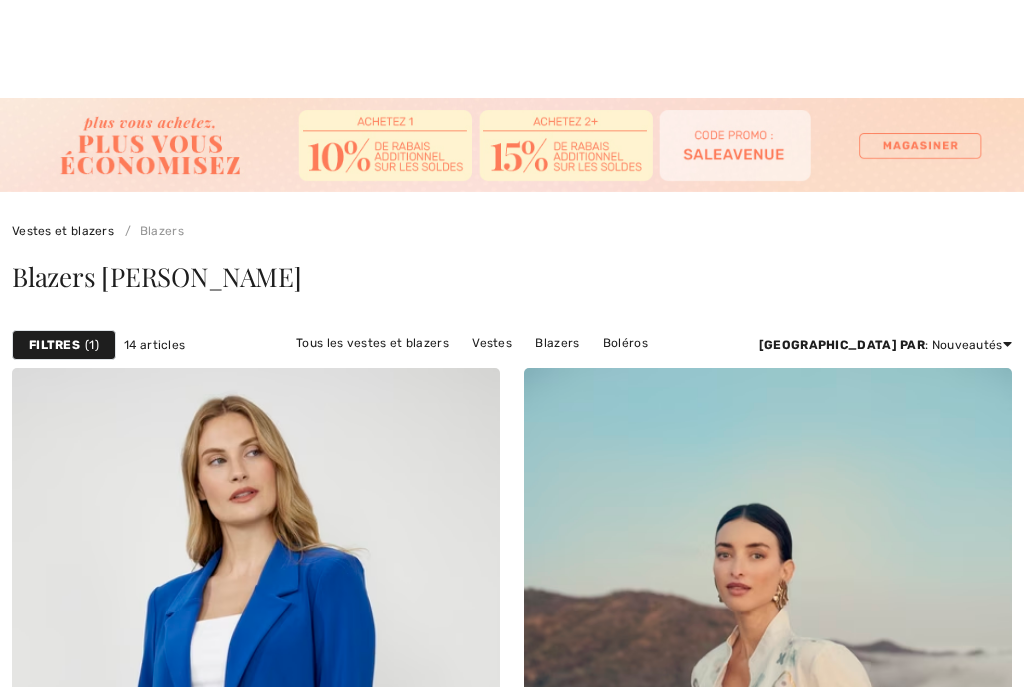 checkbox on "true" 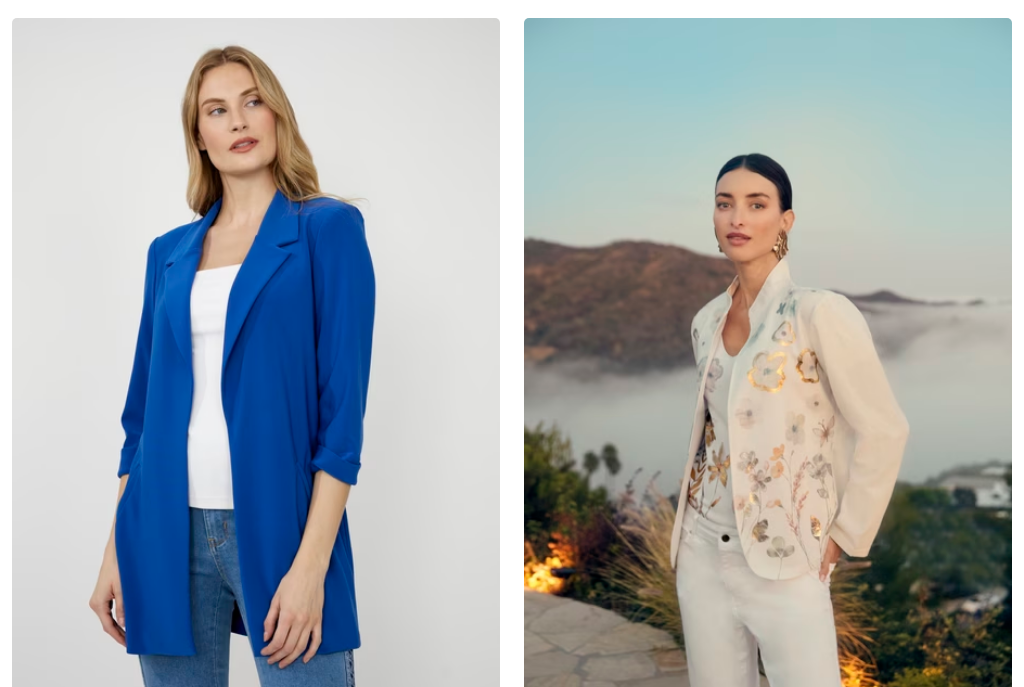 scroll, scrollTop: 0, scrollLeft: 0, axis: both 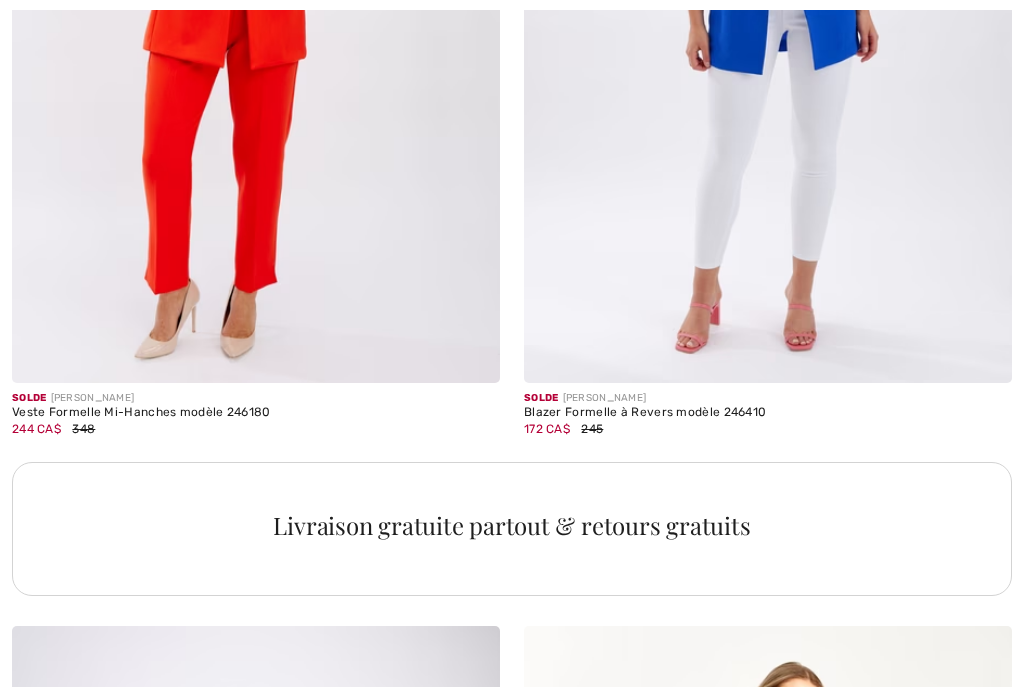 click on "Livraison gratuite partout & retours gratuits" at bounding box center [512, 529] 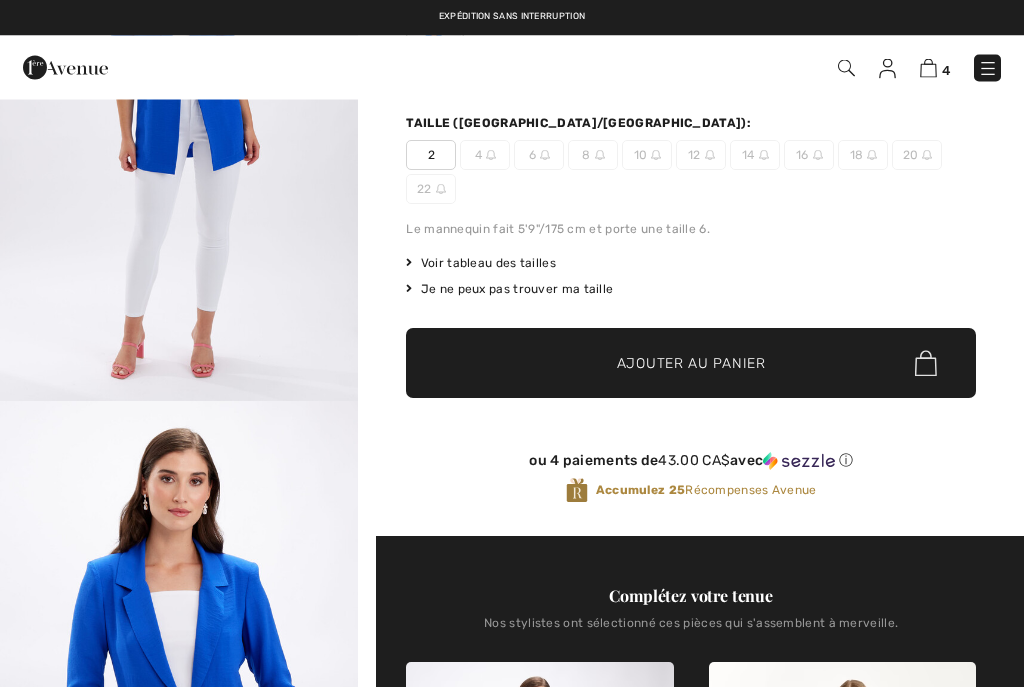 scroll, scrollTop: 347, scrollLeft: 0, axis: vertical 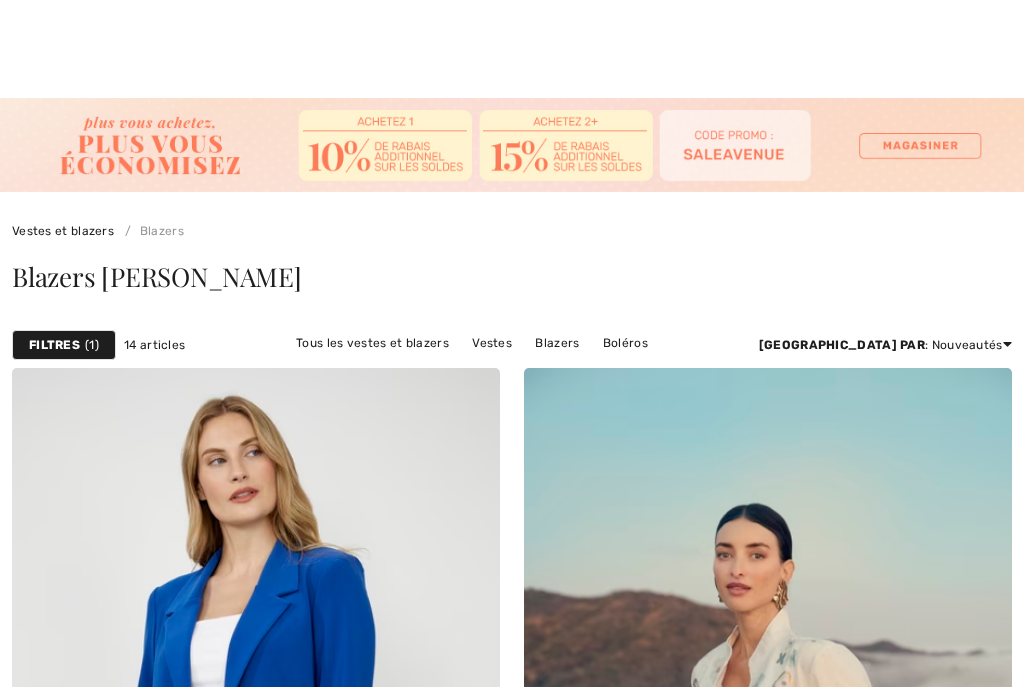 checkbox on "true" 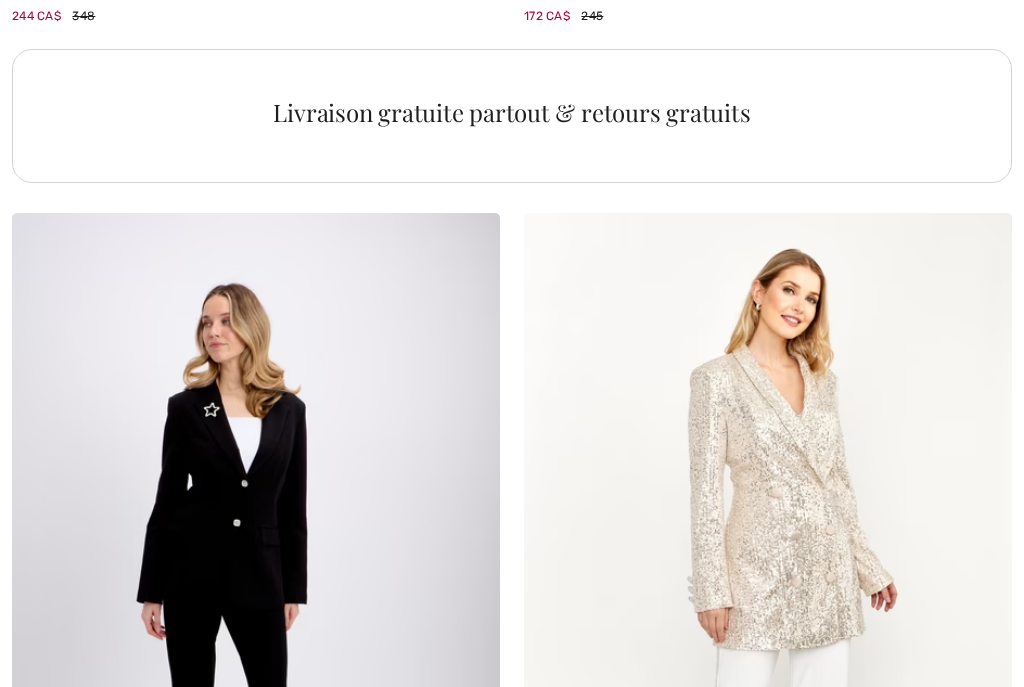 scroll, scrollTop: 0, scrollLeft: 0, axis: both 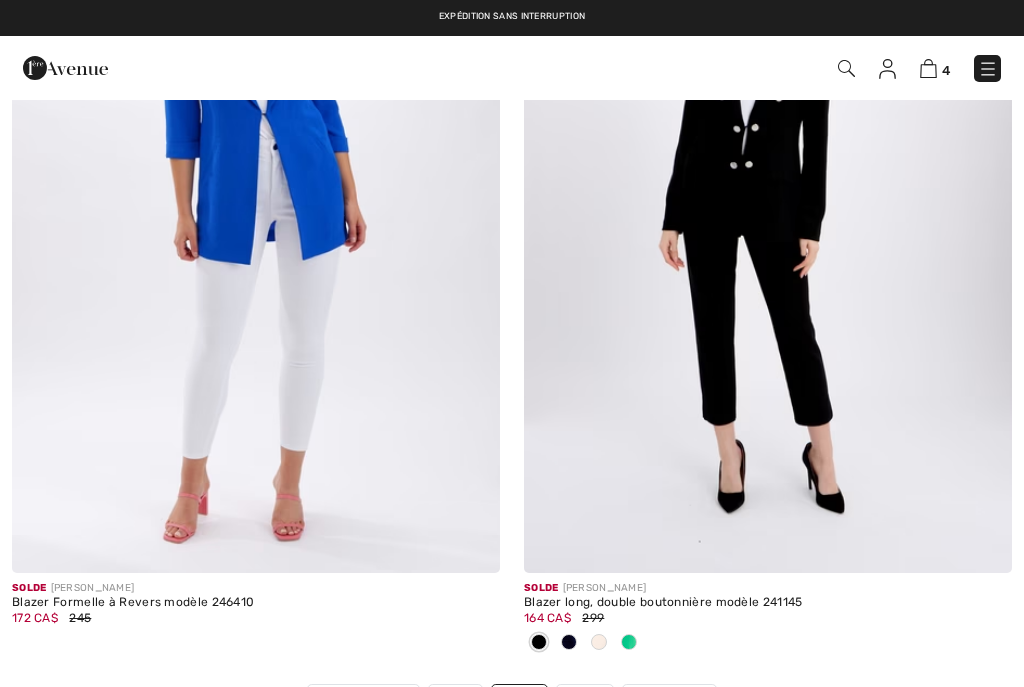click at bounding box center (988, 69) 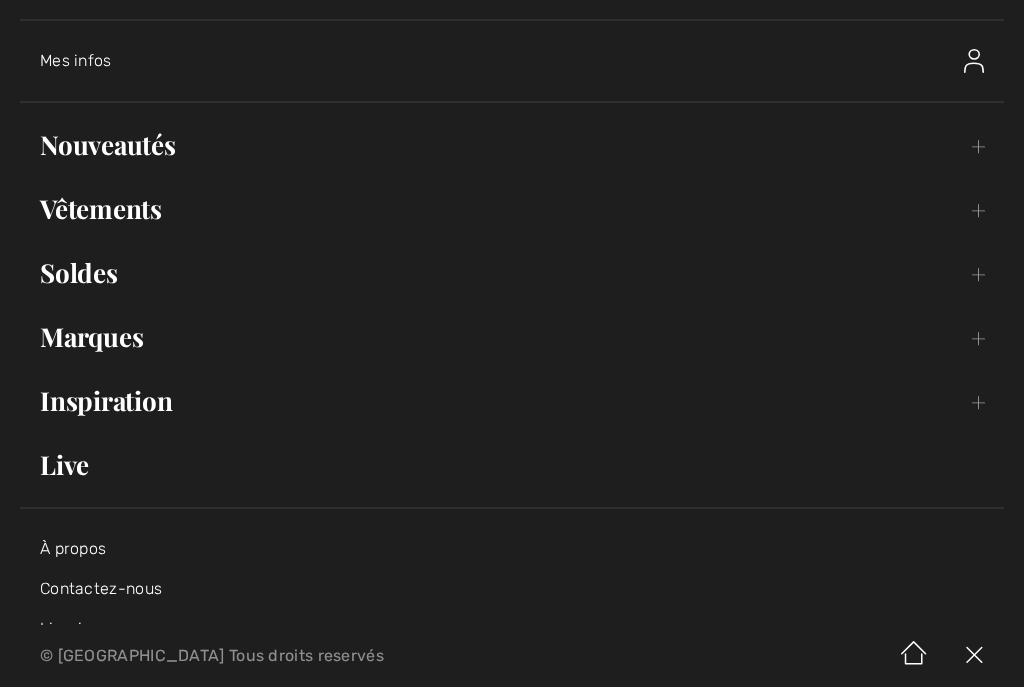 scroll, scrollTop: 73, scrollLeft: 0, axis: vertical 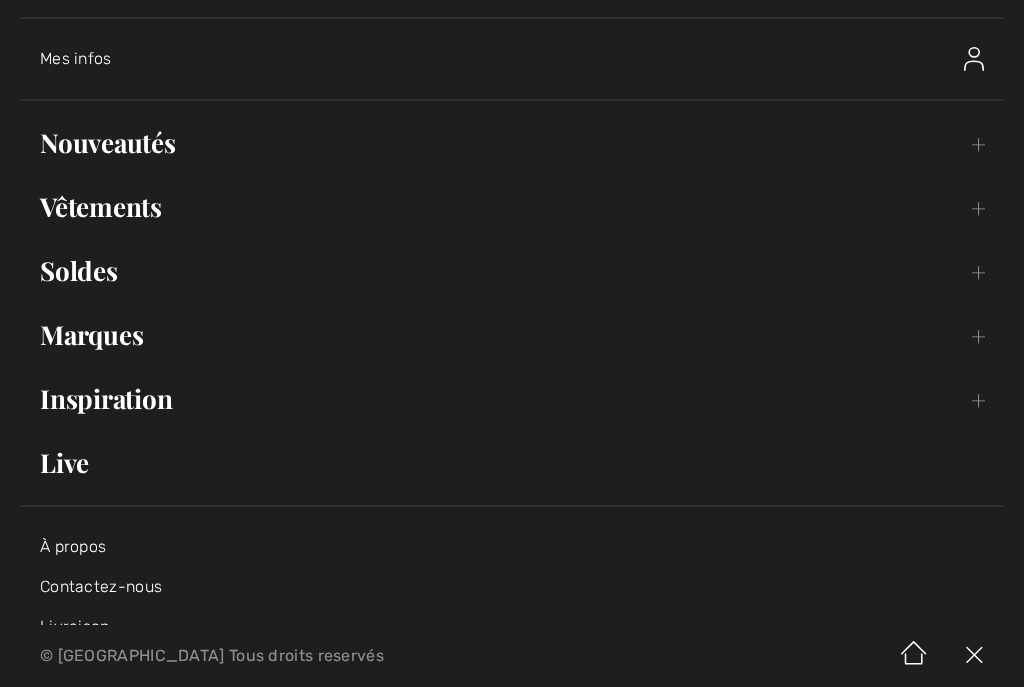 click on "Vêtements Toggle submenu" at bounding box center [512, 207] 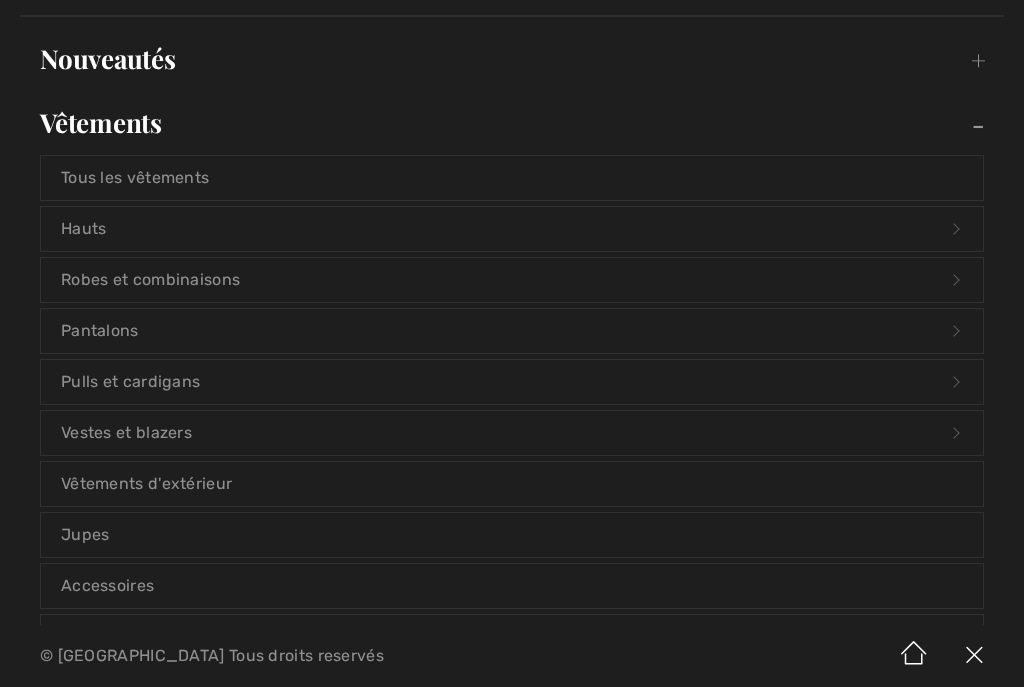 scroll, scrollTop: 172, scrollLeft: 0, axis: vertical 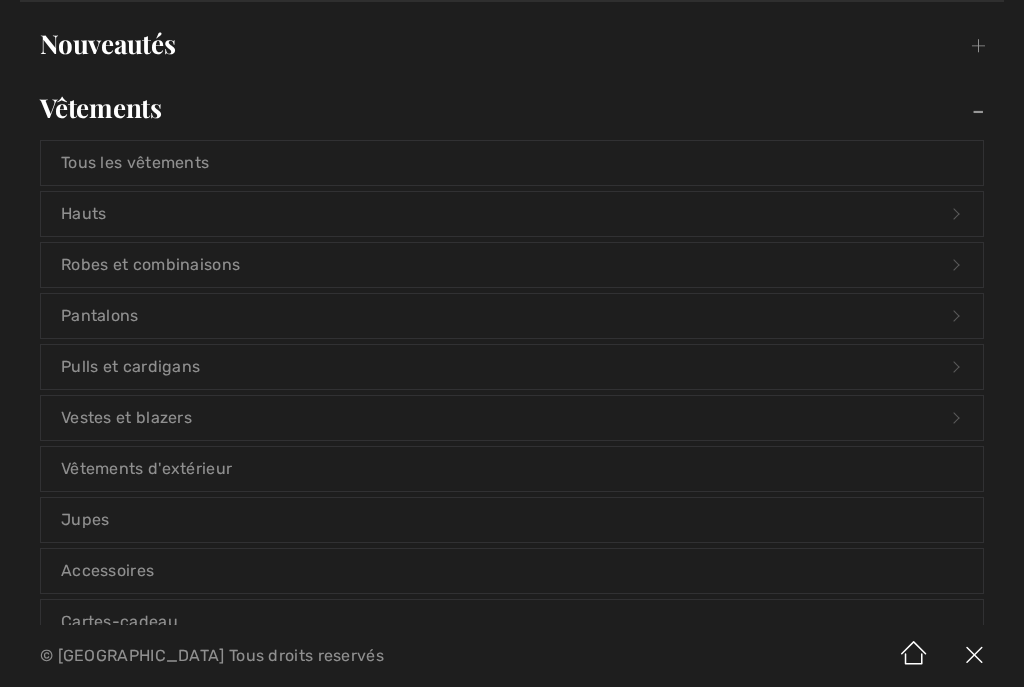 click on "Pantalons Open submenu" at bounding box center [512, 316] 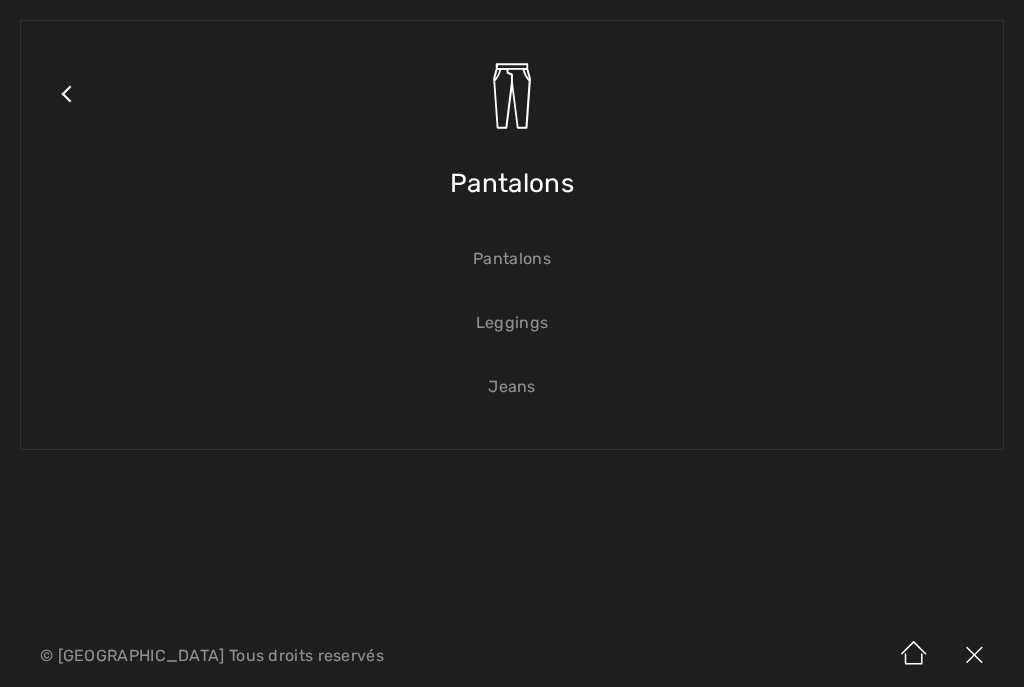 click on "Pantalons" at bounding box center (512, 183) 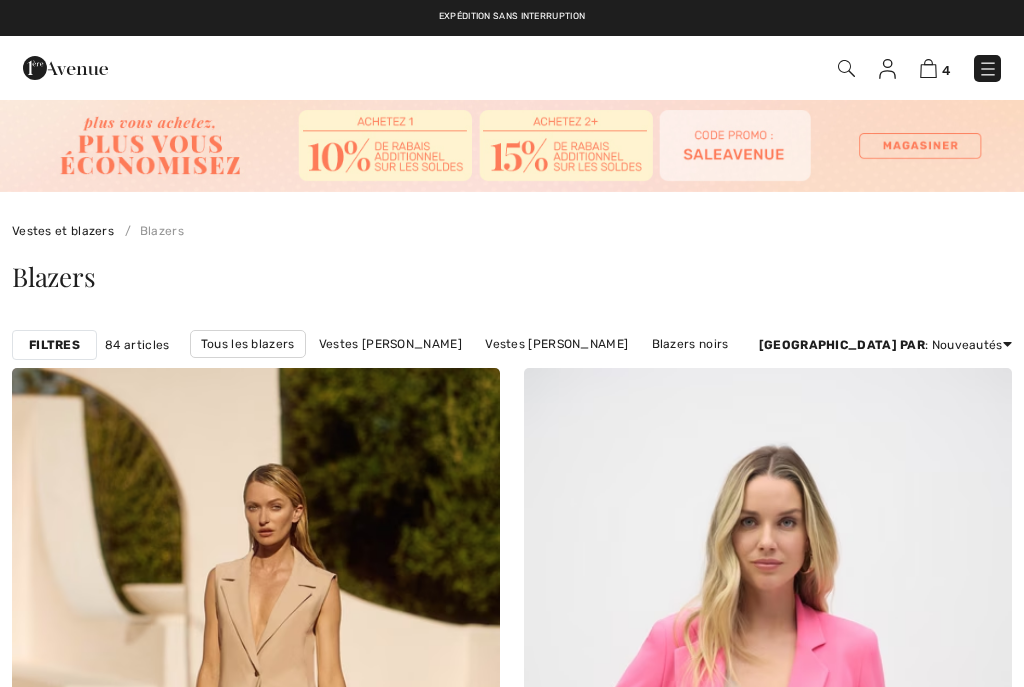 checkbox on "true" 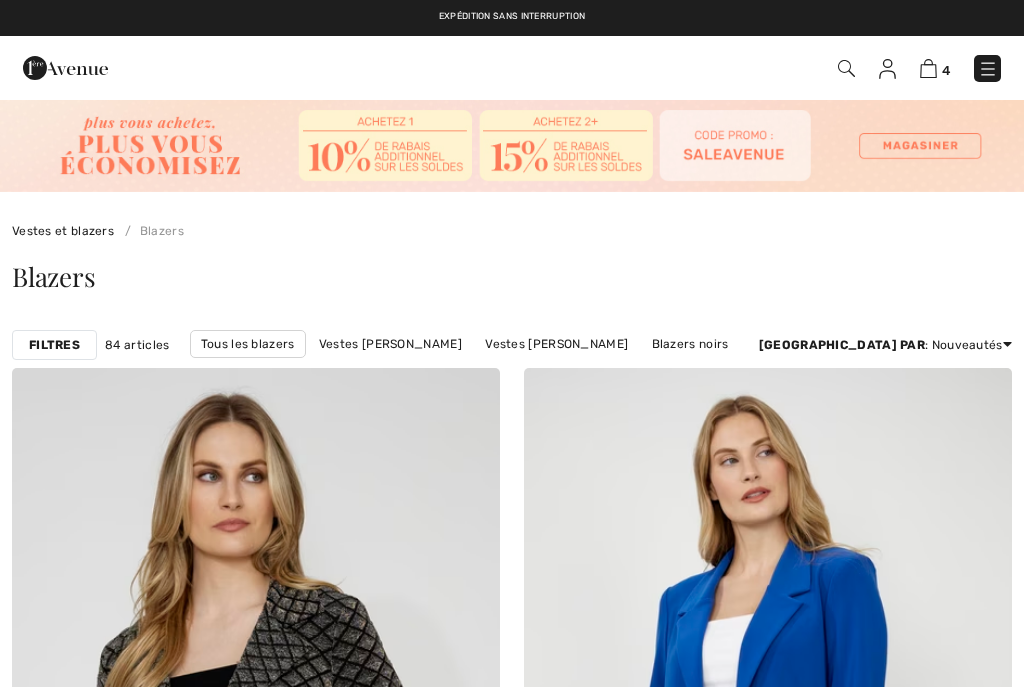 checkbox on "true" 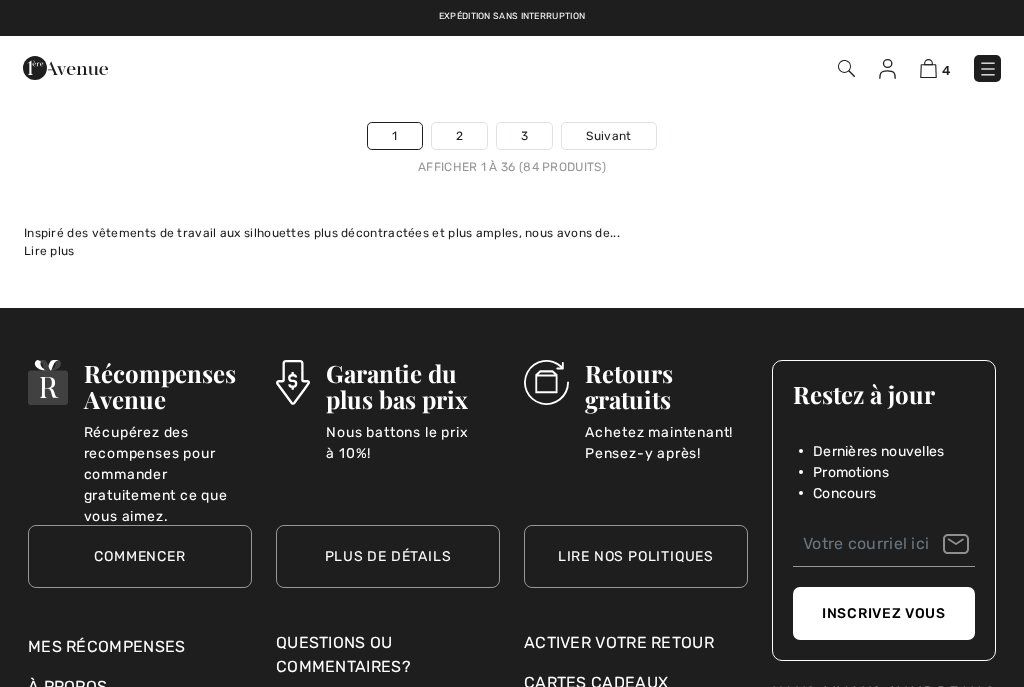 scroll, scrollTop: 0, scrollLeft: 0, axis: both 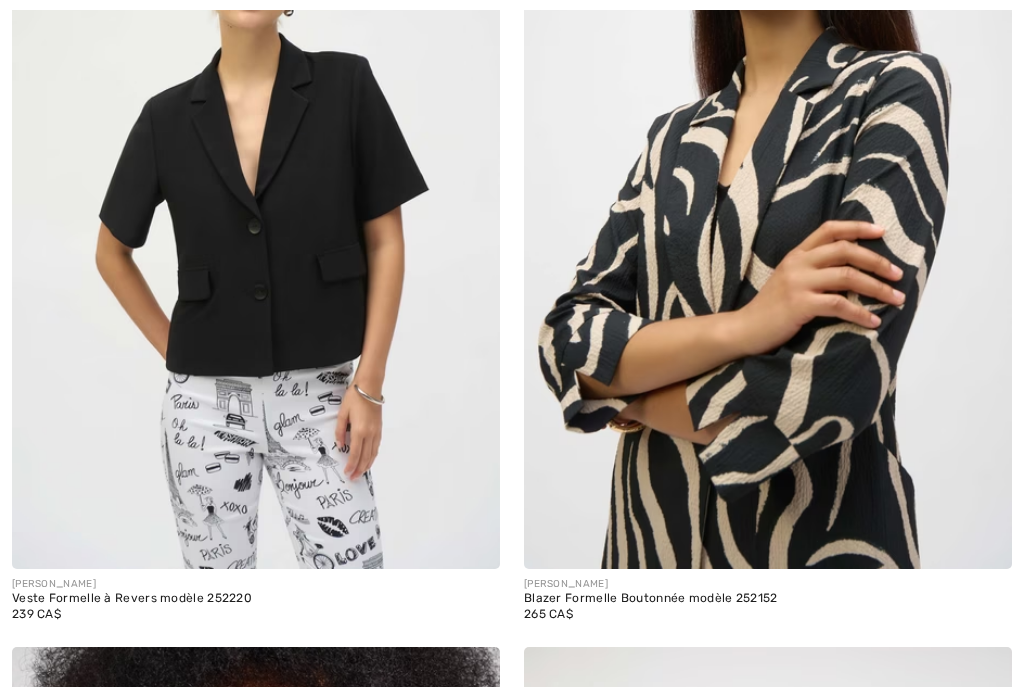 click at bounding box center (982, 539) 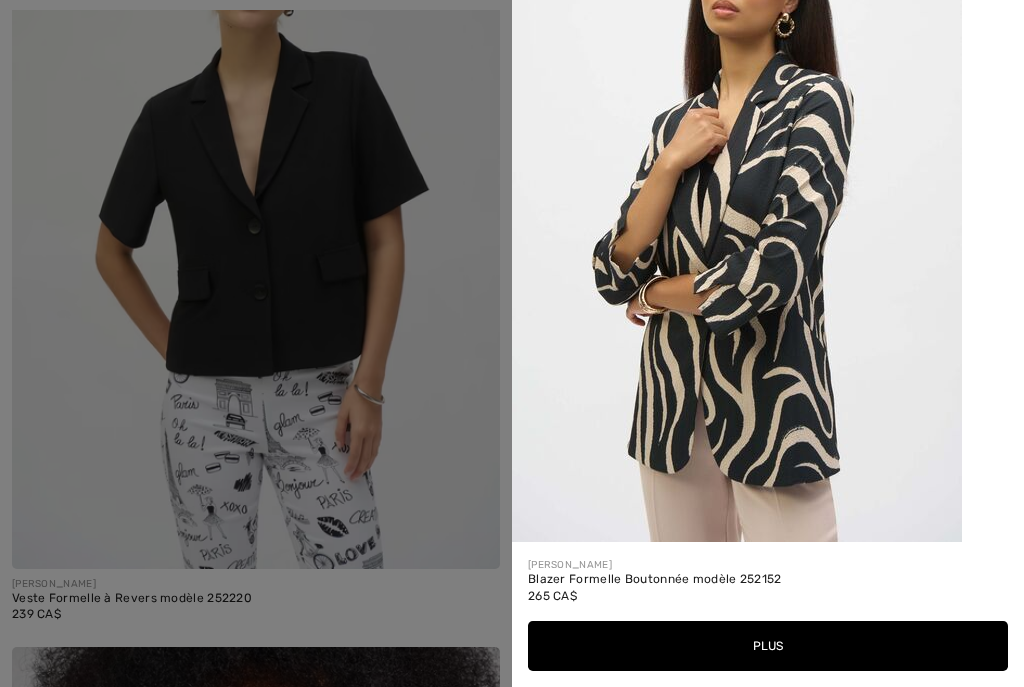 scroll, scrollTop: 2353, scrollLeft: 0, axis: vertical 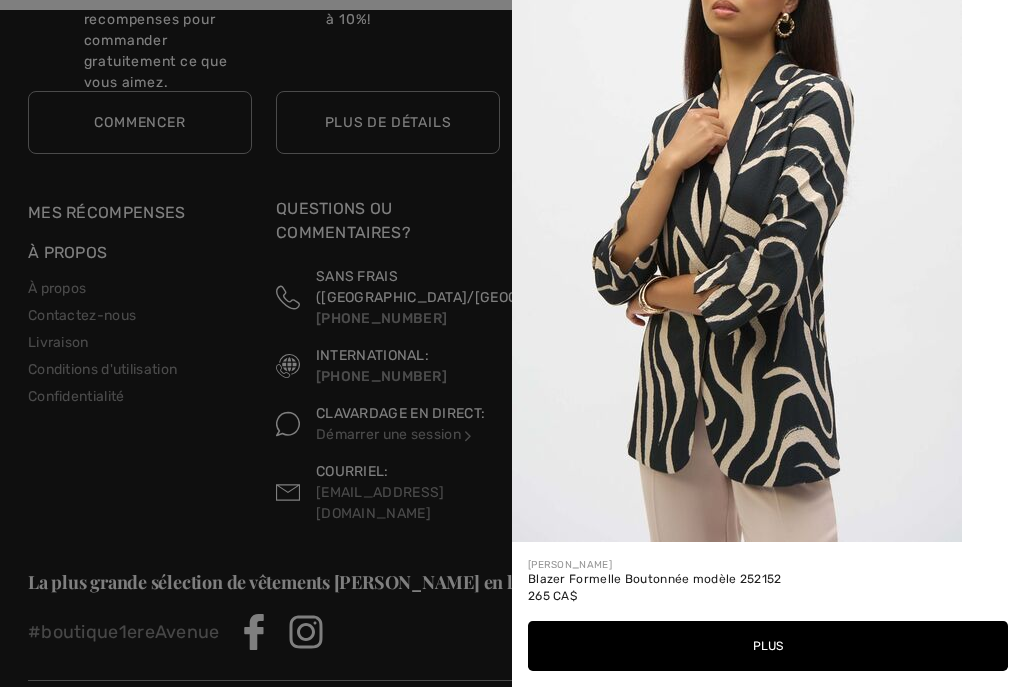 click at bounding box center [512, 343] 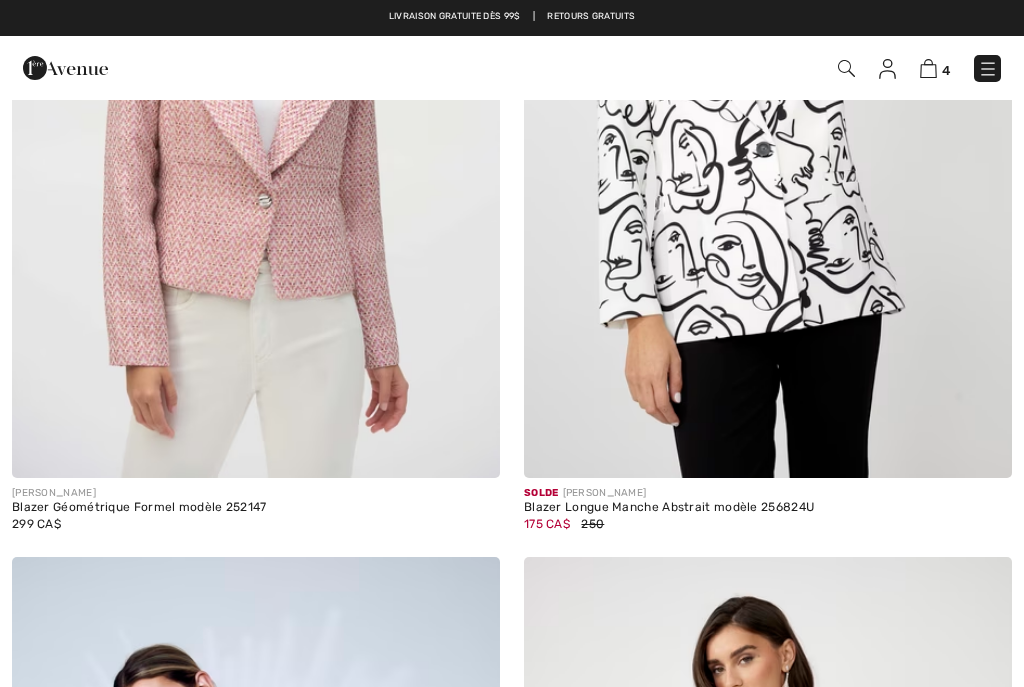 scroll, scrollTop: 9026, scrollLeft: 0, axis: vertical 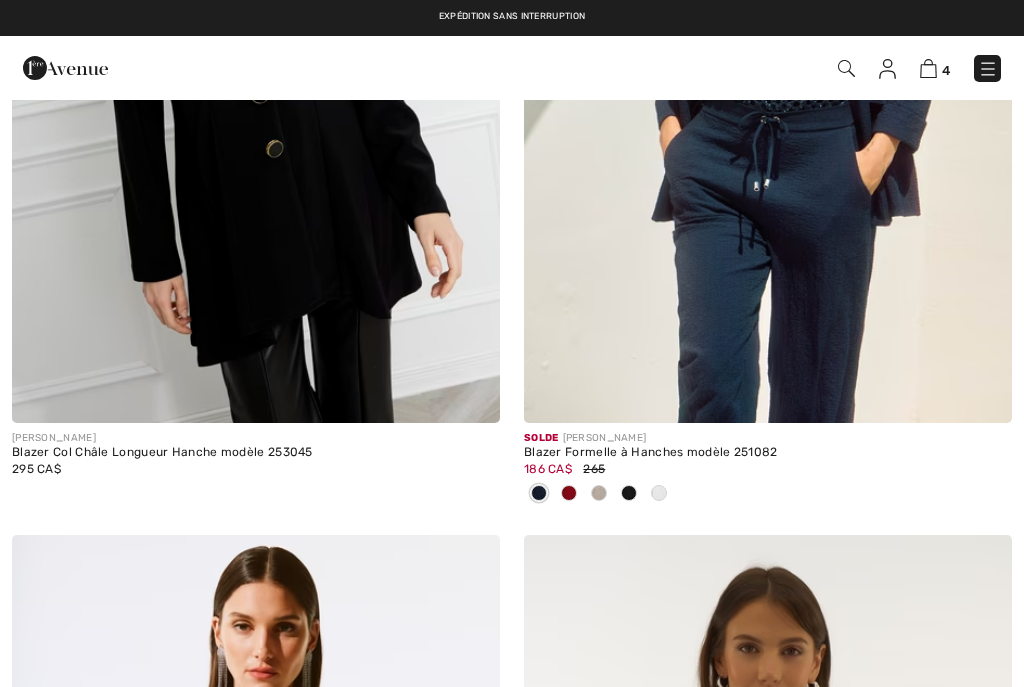 checkbox on "true" 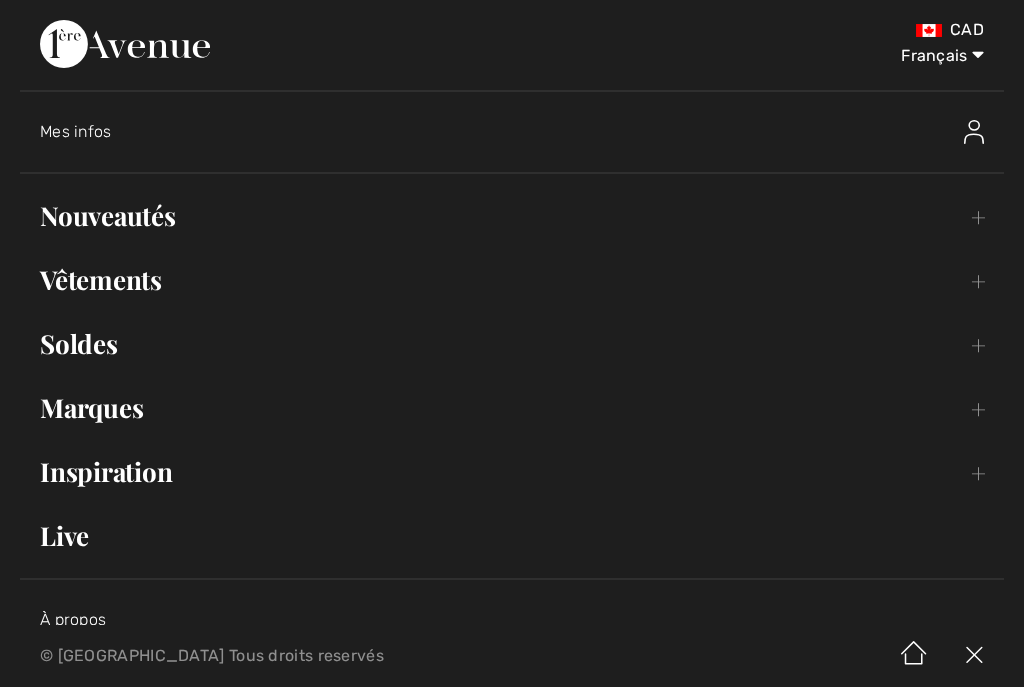 click on "Vêtements Toggle submenu" at bounding box center (512, 280) 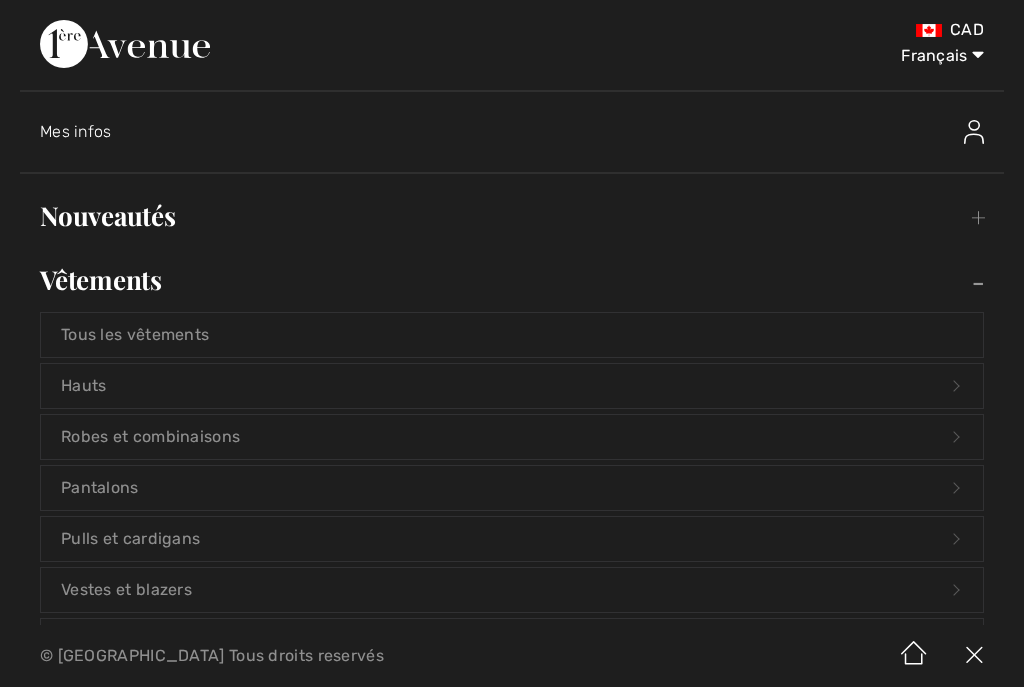 click on "Robes et combinaisons Open submenu" at bounding box center (512, 437) 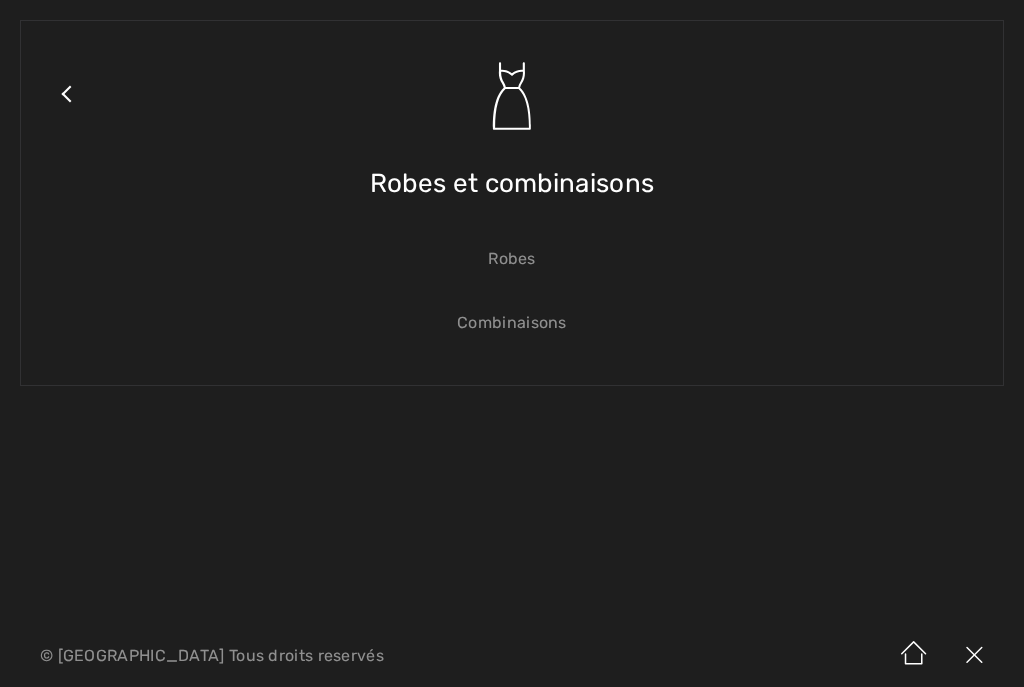 click on "Robes et combinaisons" at bounding box center (512, 183) 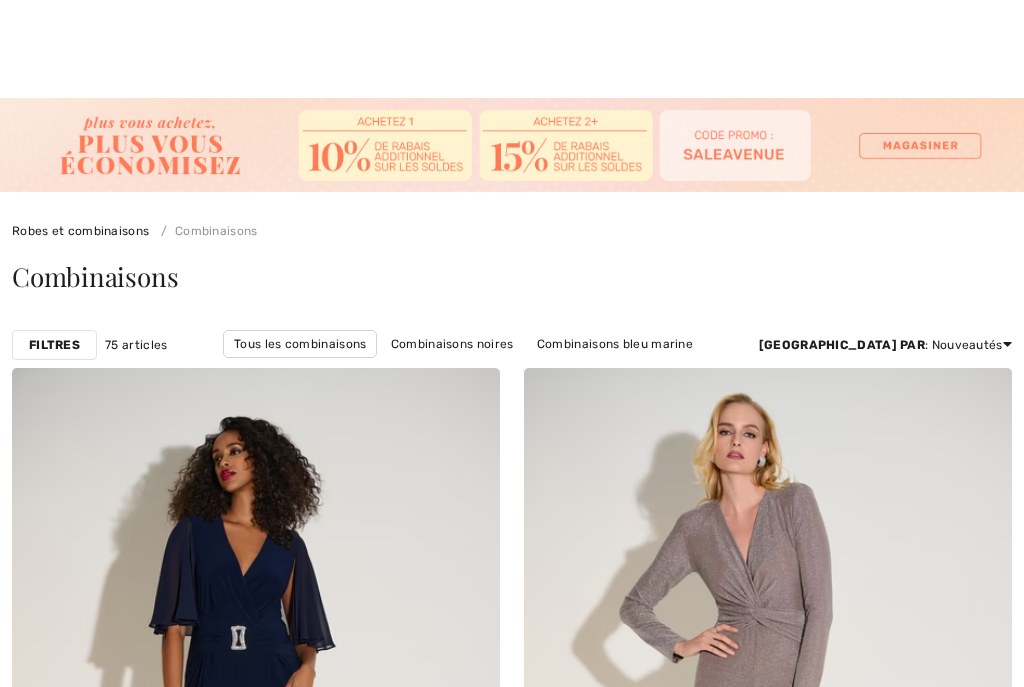 scroll, scrollTop: 1258, scrollLeft: 0, axis: vertical 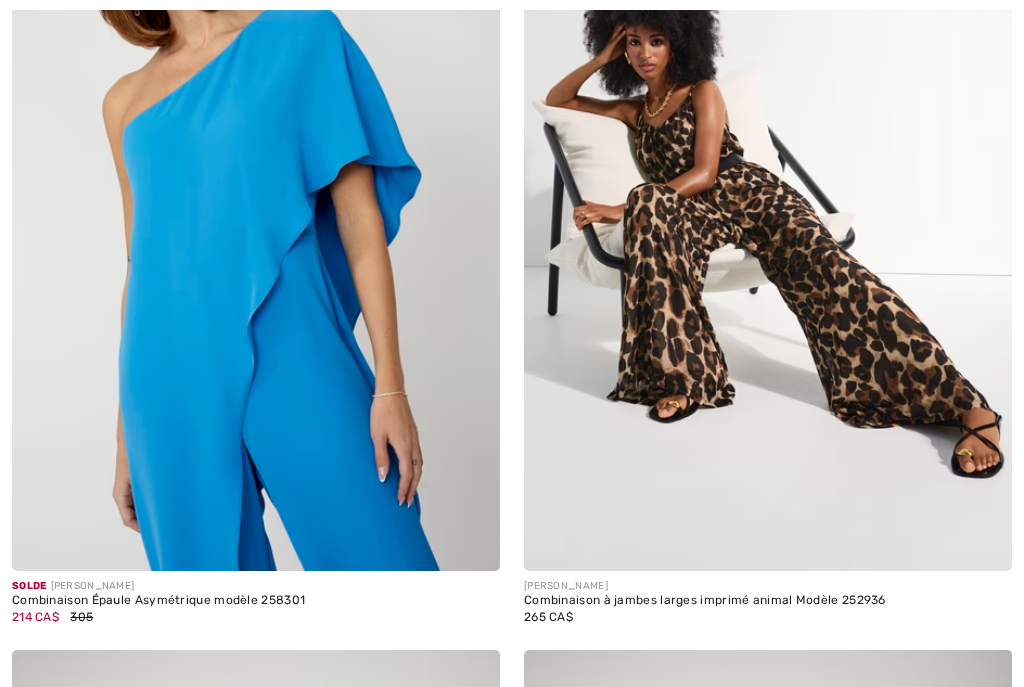 click at bounding box center [982, 541] 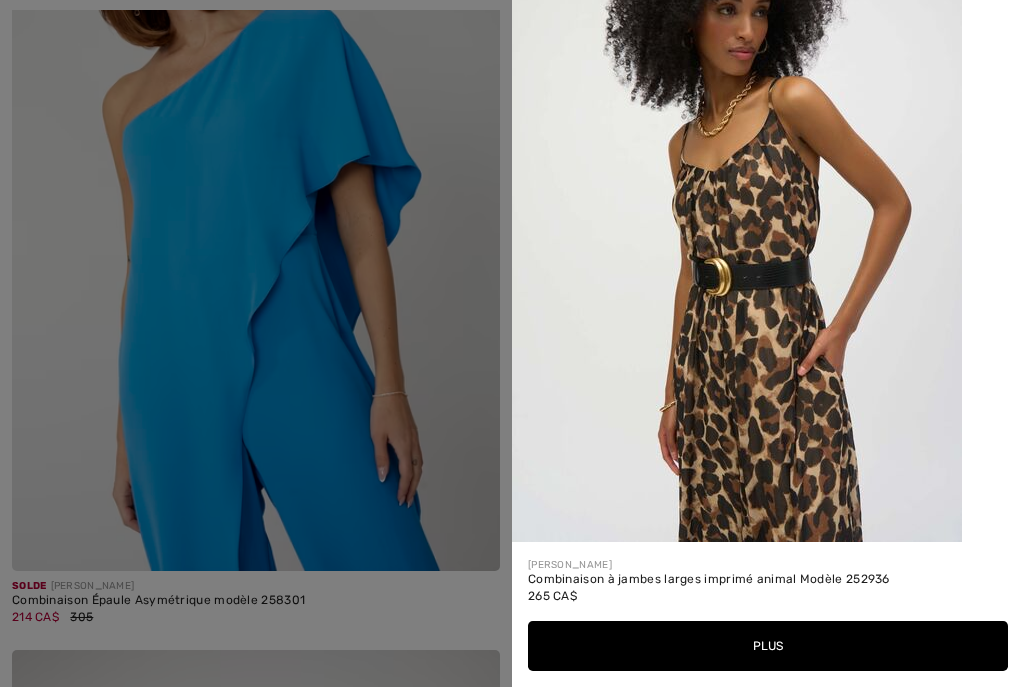 scroll, scrollTop: 3028, scrollLeft: 0, axis: vertical 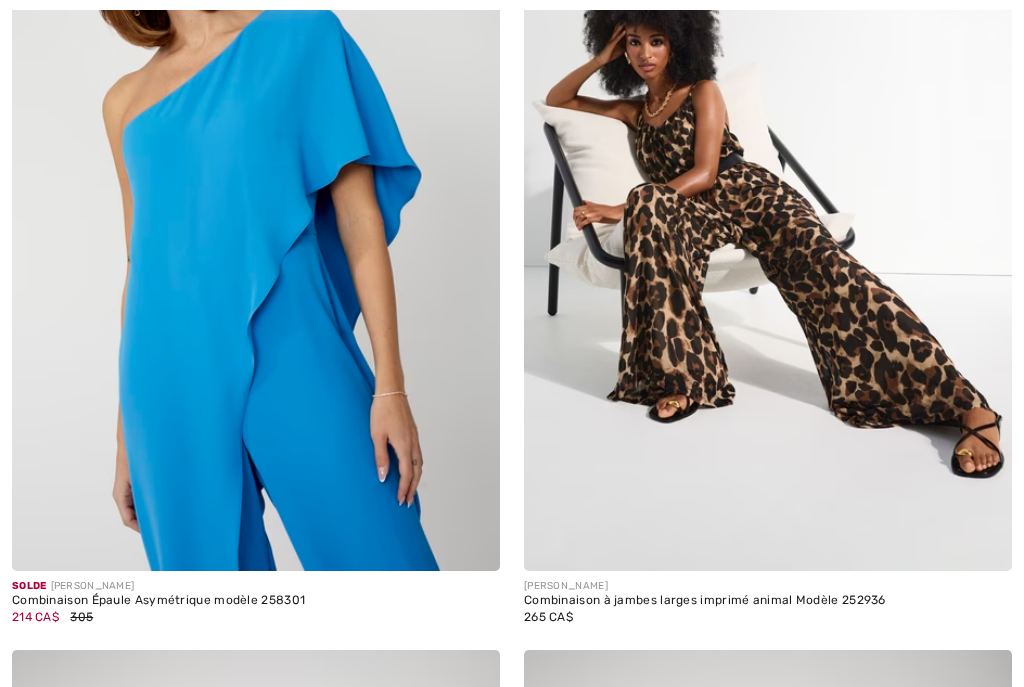 click at bounding box center (768, 205) 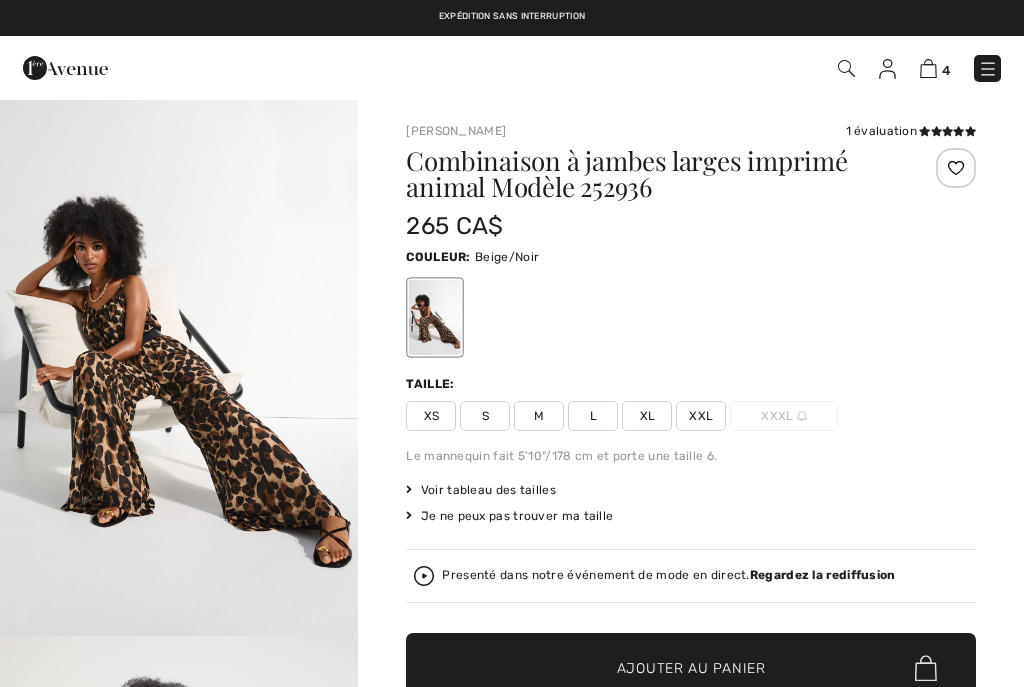 checkbox on "true" 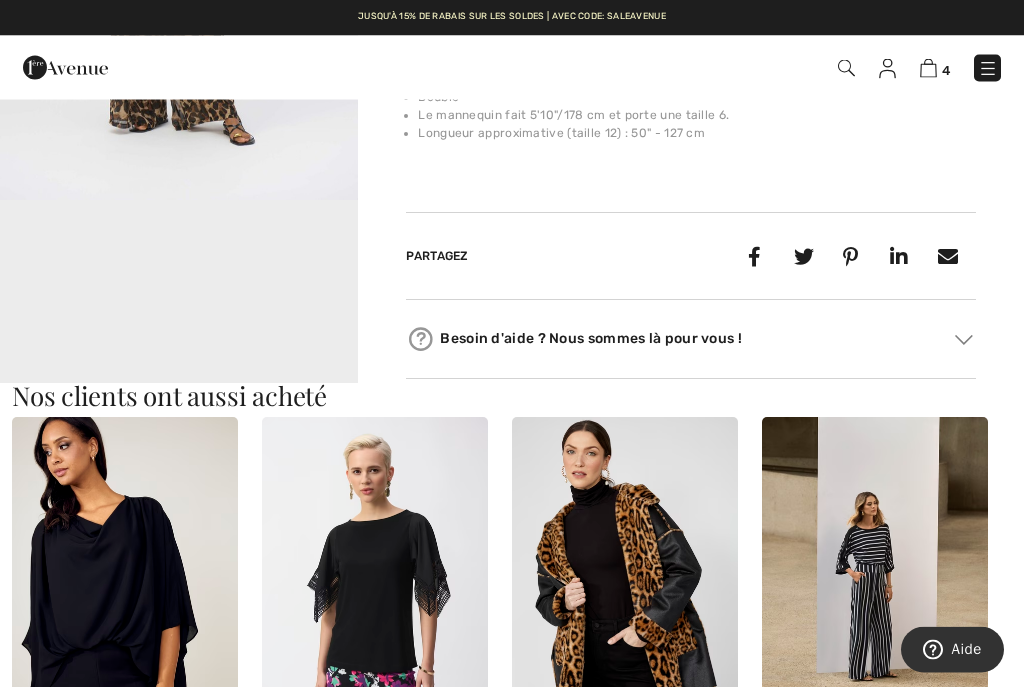 scroll, scrollTop: 973, scrollLeft: 0, axis: vertical 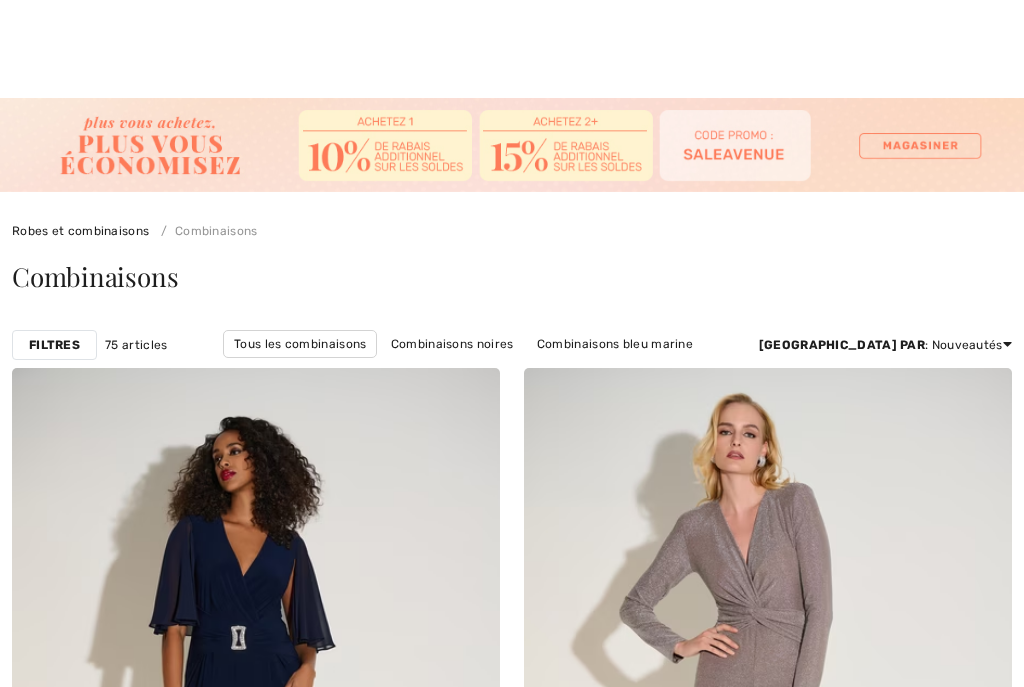 checkbox on "true" 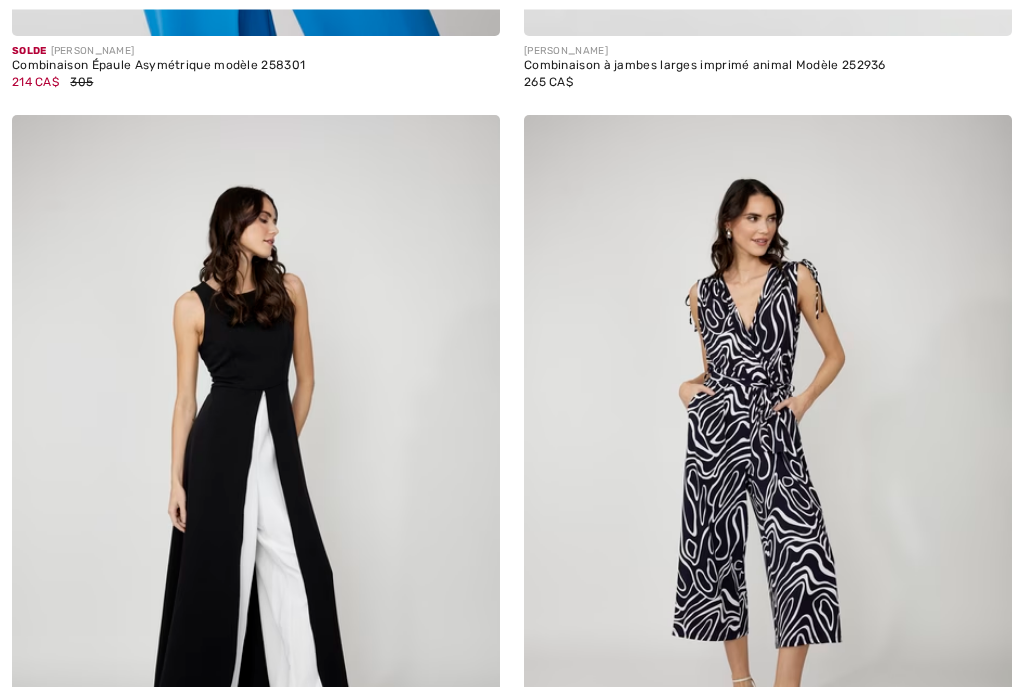 scroll, scrollTop: 0, scrollLeft: 0, axis: both 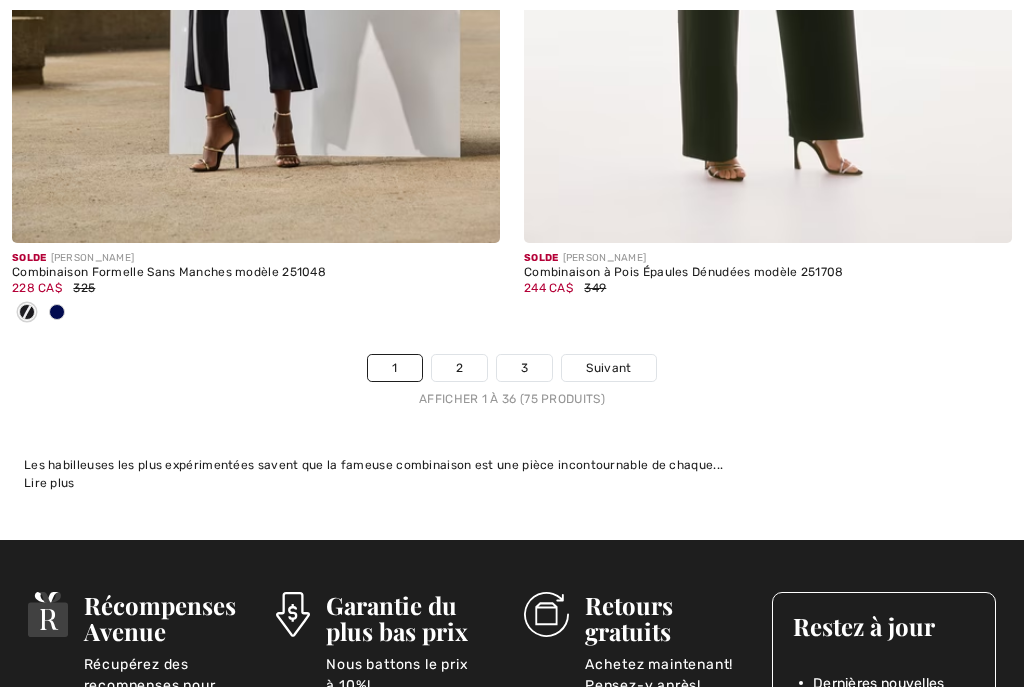 click on "2" at bounding box center (459, 368) 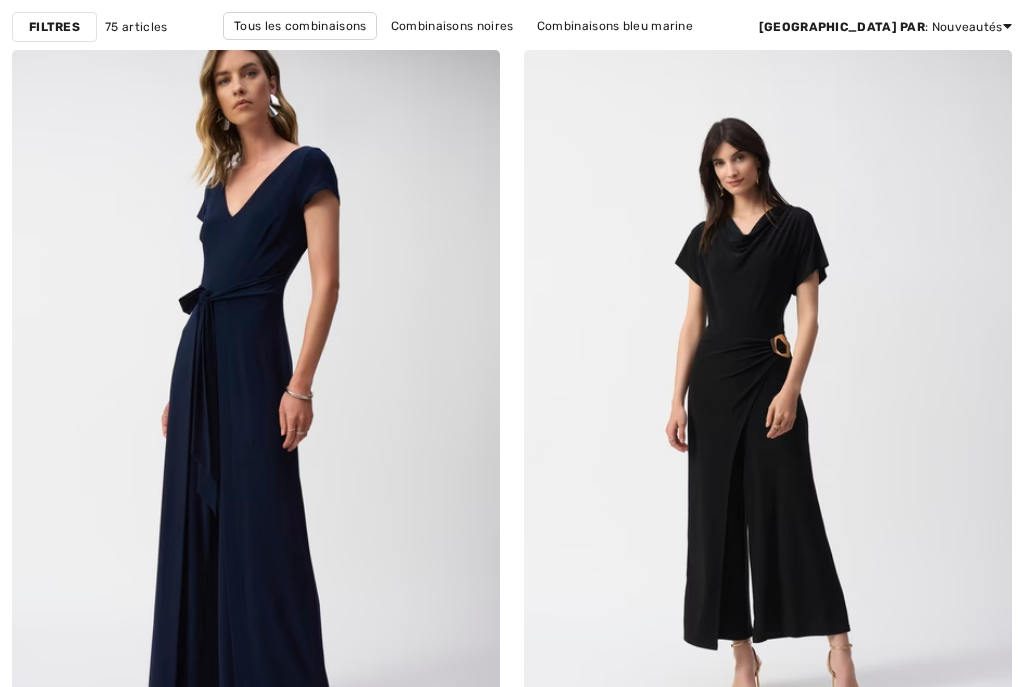 scroll, scrollTop: 641, scrollLeft: 0, axis: vertical 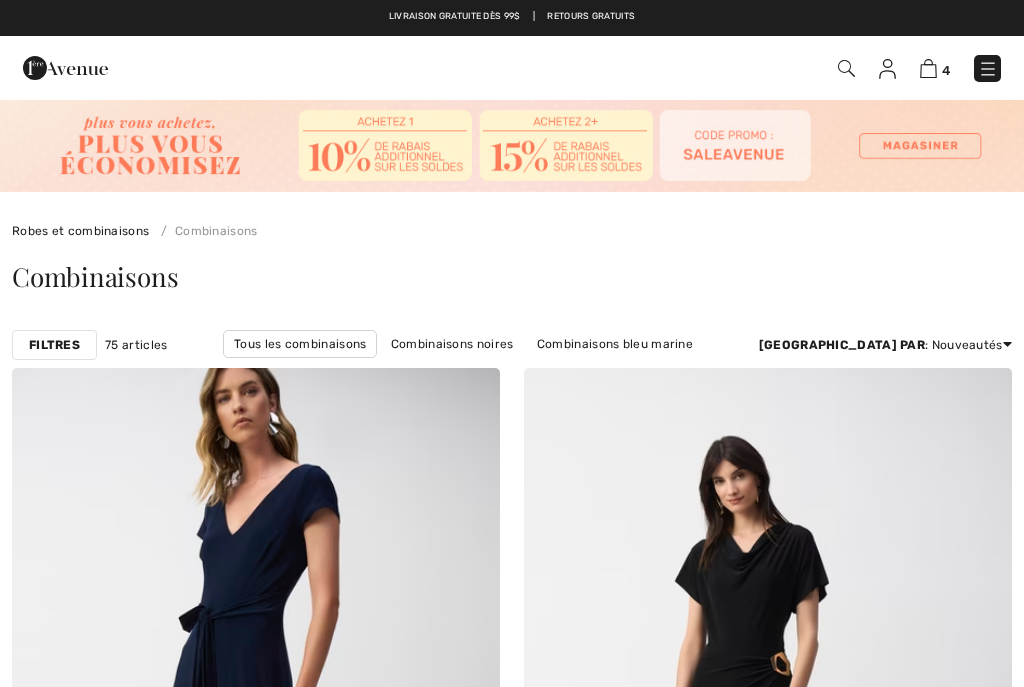 click at bounding box center (988, 69) 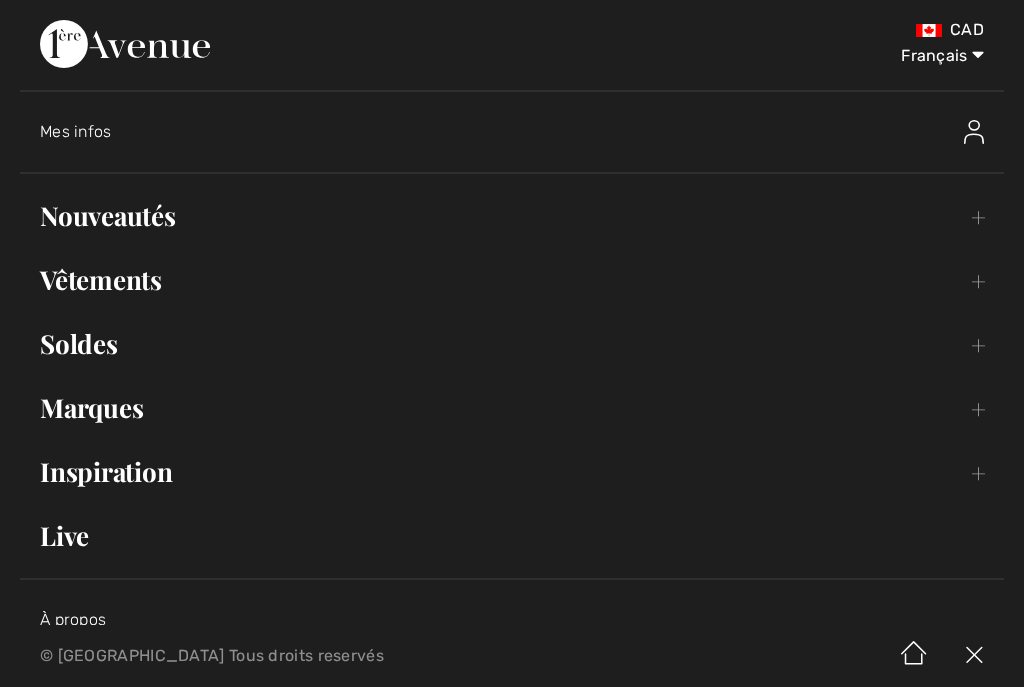 click on "Vêtements Toggle submenu" at bounding box center [512, 280] 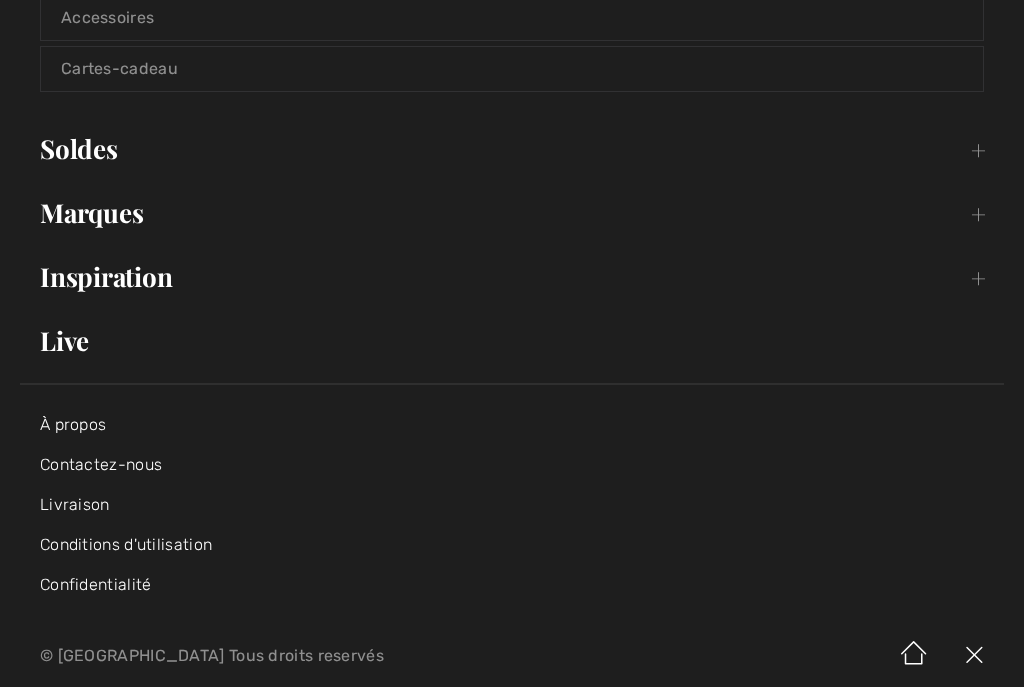scroll, scrollTop: 729, scrollLeft: 0, axis: vertical 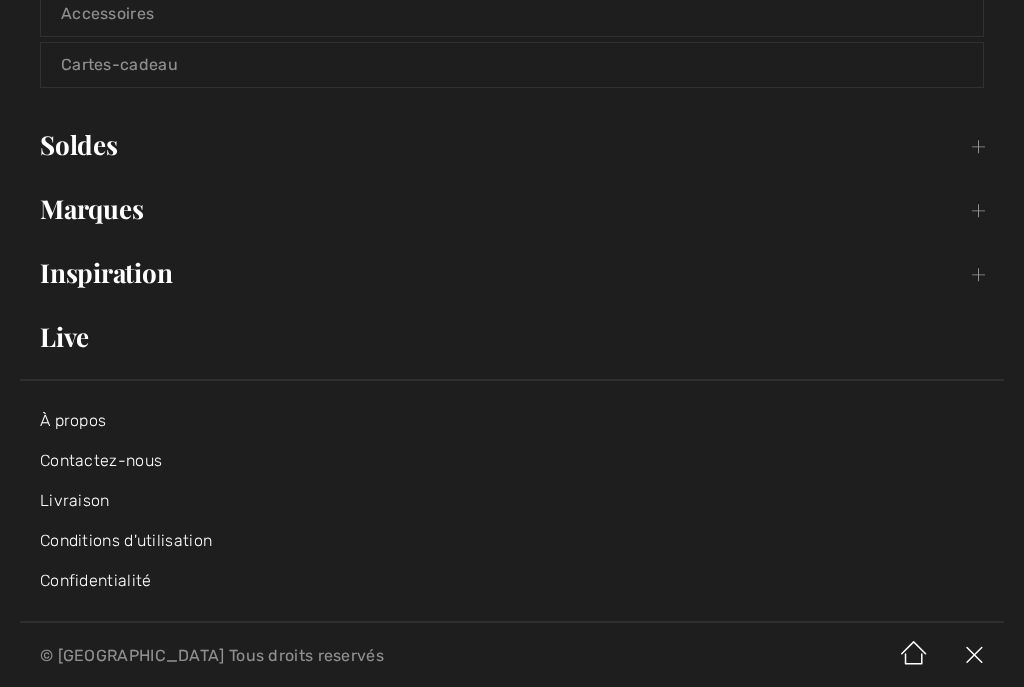 click on "Soldes Toggle submenu" at bounding box center [512, 145] 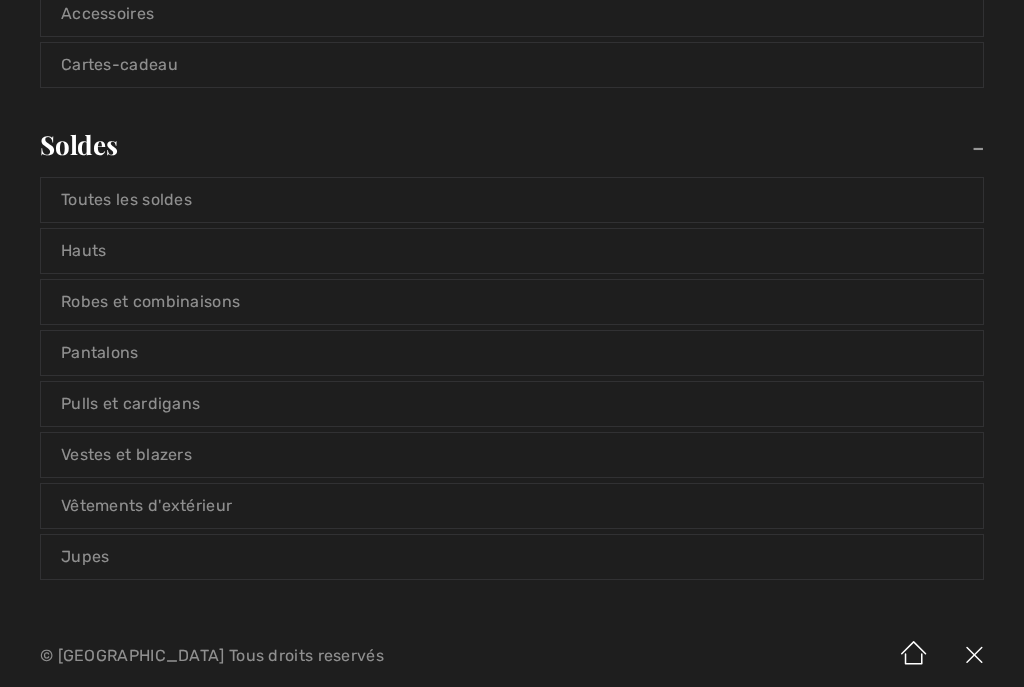 click on "Vestes et blazers" at bounding box center (512, 455) 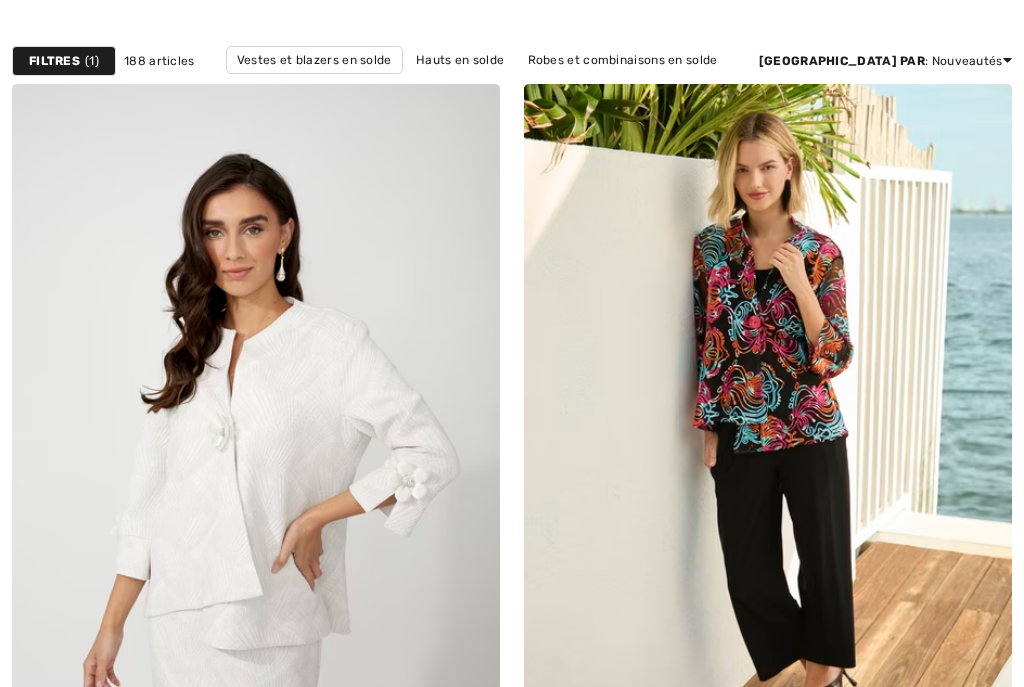 checkbox on "true" 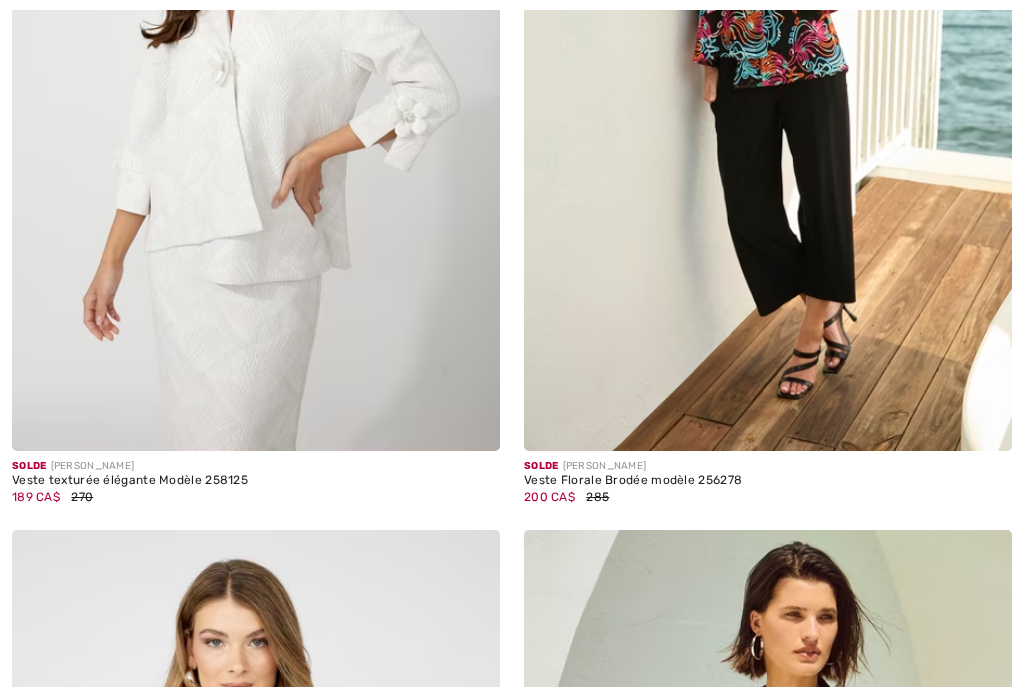 scroll, scrollTop: 0, scrollLeft: 0, axis: both 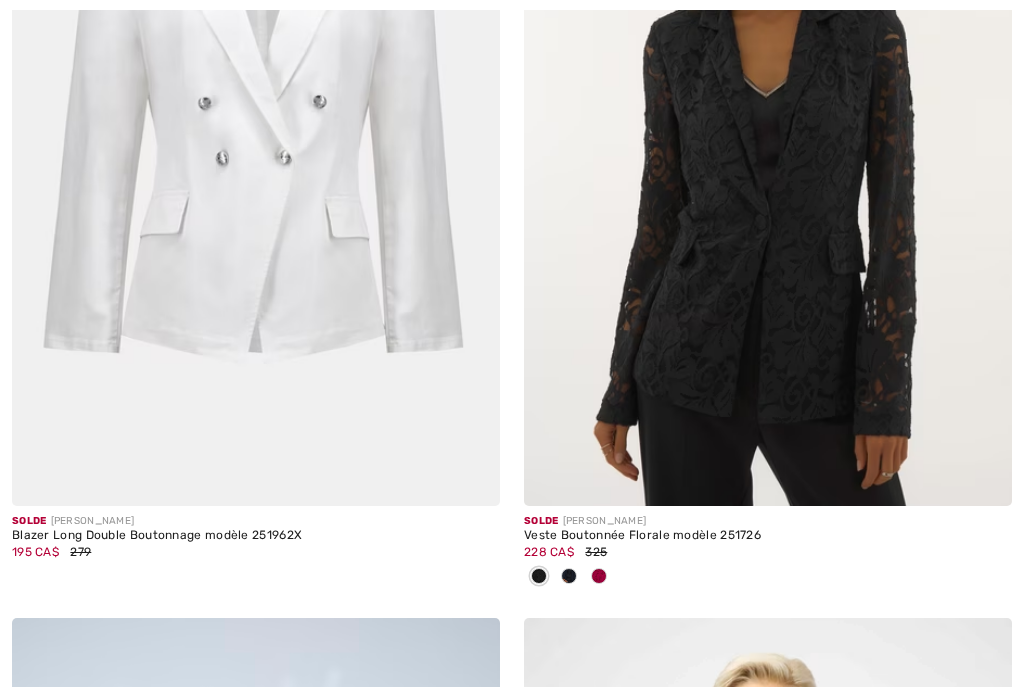 click at bounding box center (256, 140) 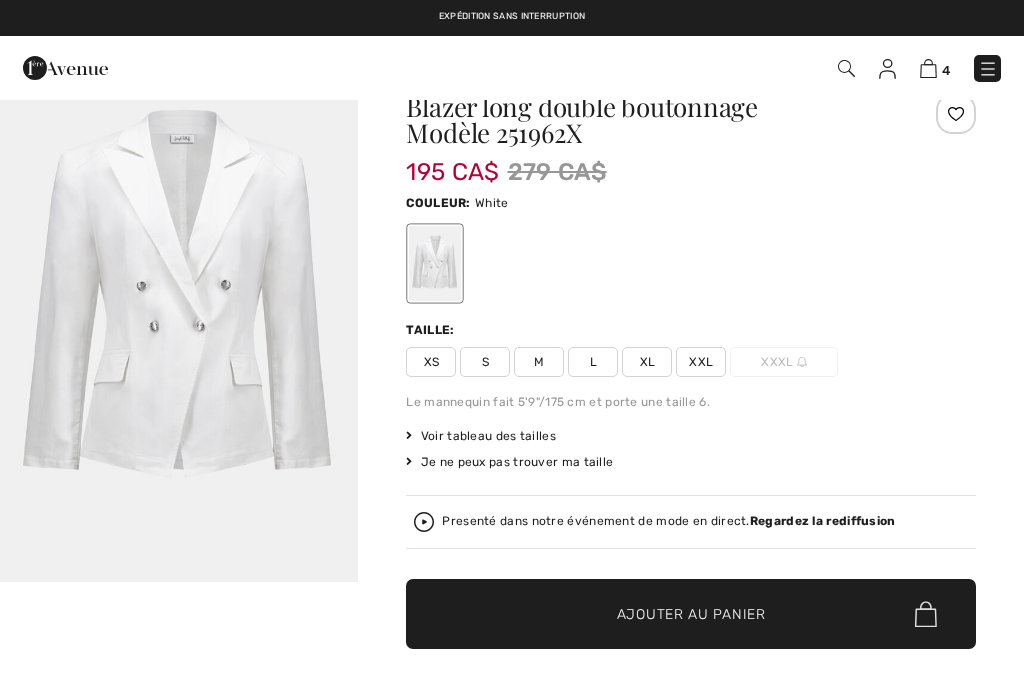 scroll, scrollTop: 58, scrollLeft: 0, axis: vertical 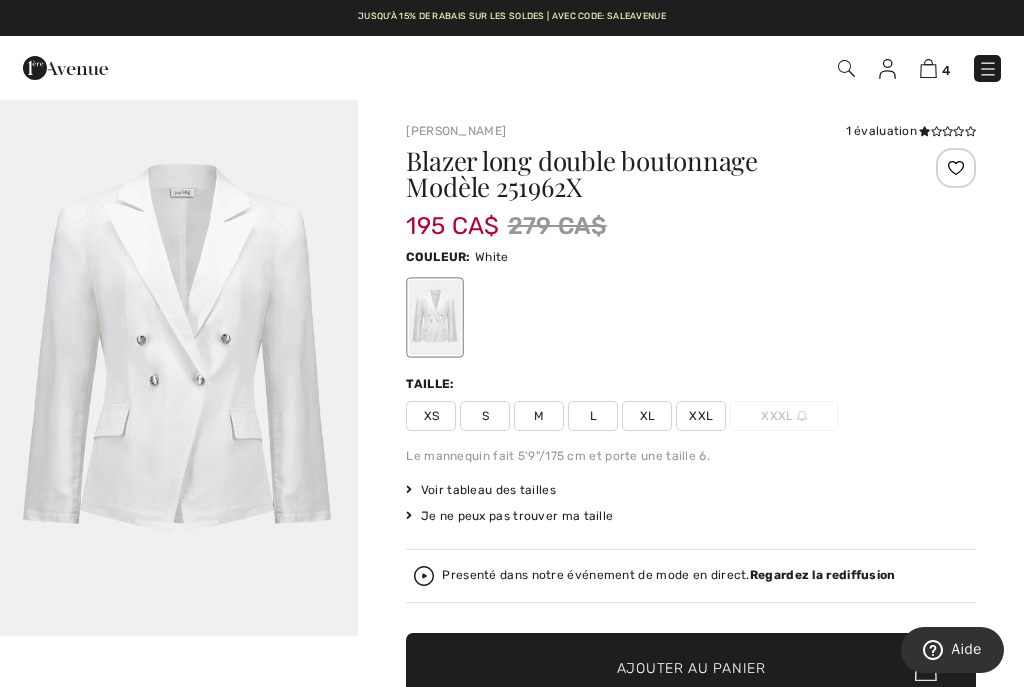click on "Taille:" at bounding box center [691, 384] 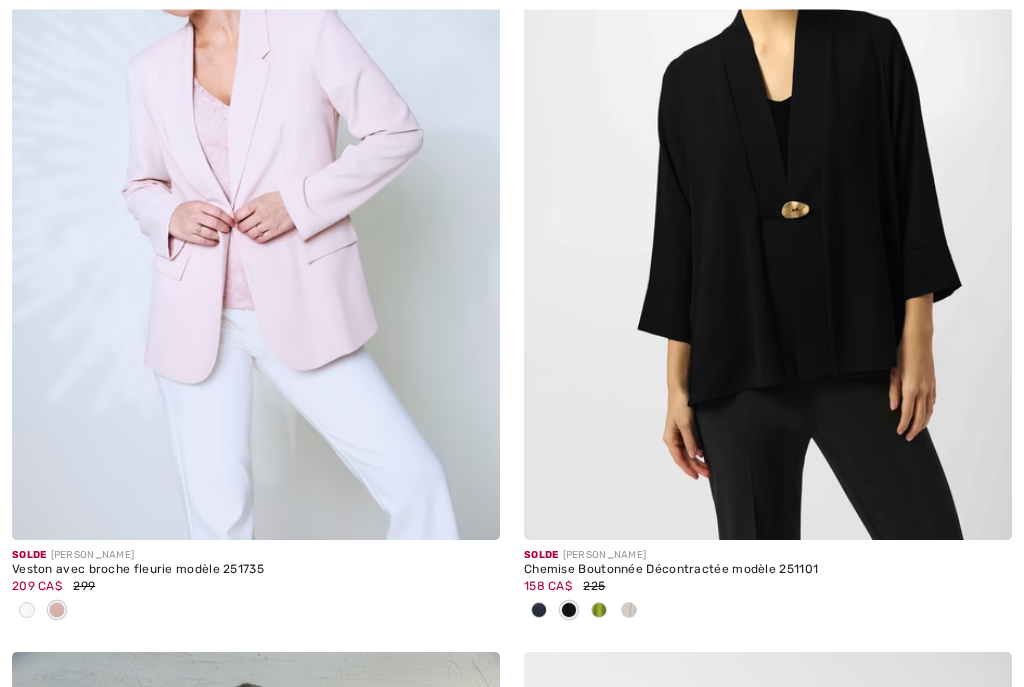 scroll, scrollTop: 0, scrollLeft: 0, axis: both 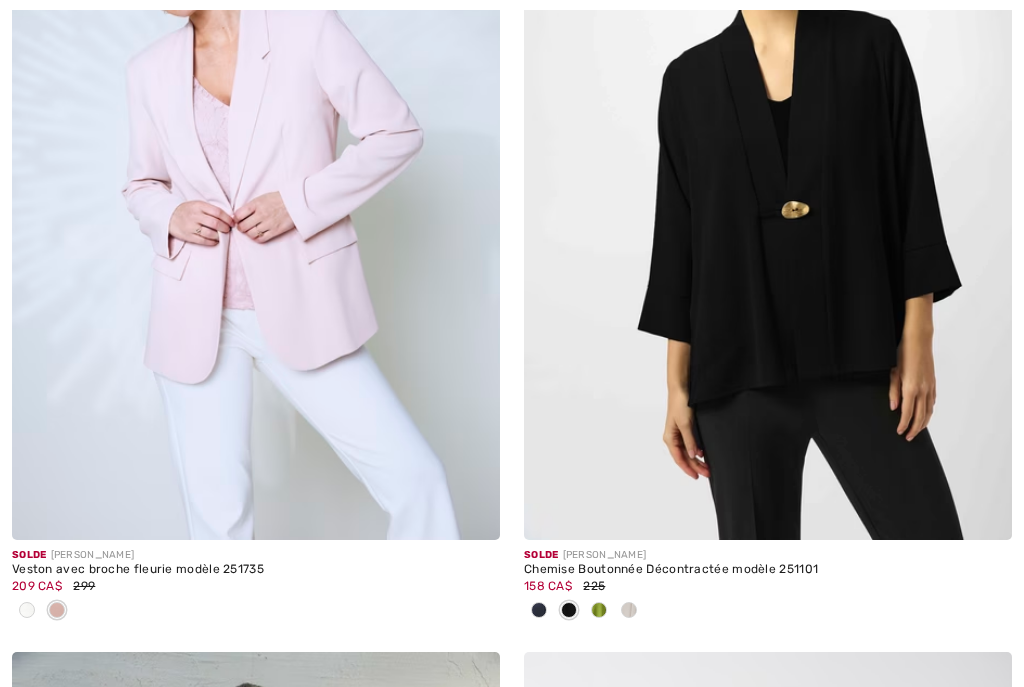 click at bounding box center [256, 174] 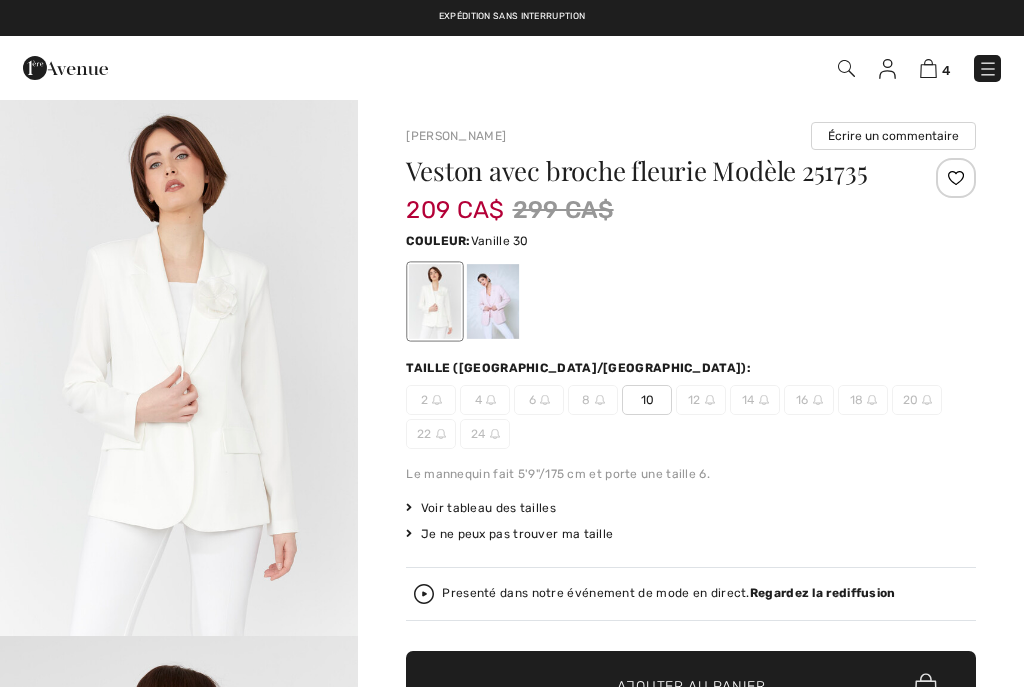 scroll, scrollTop: 23, scrollLeft: 0, axis: vertical 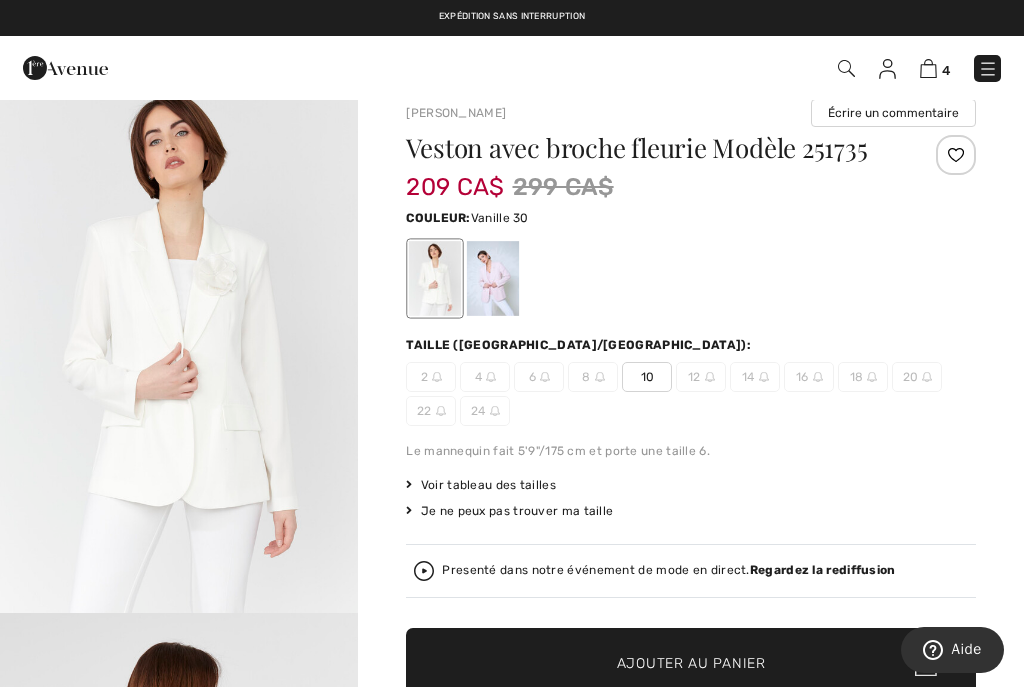 click at bounding box center [493, 278] 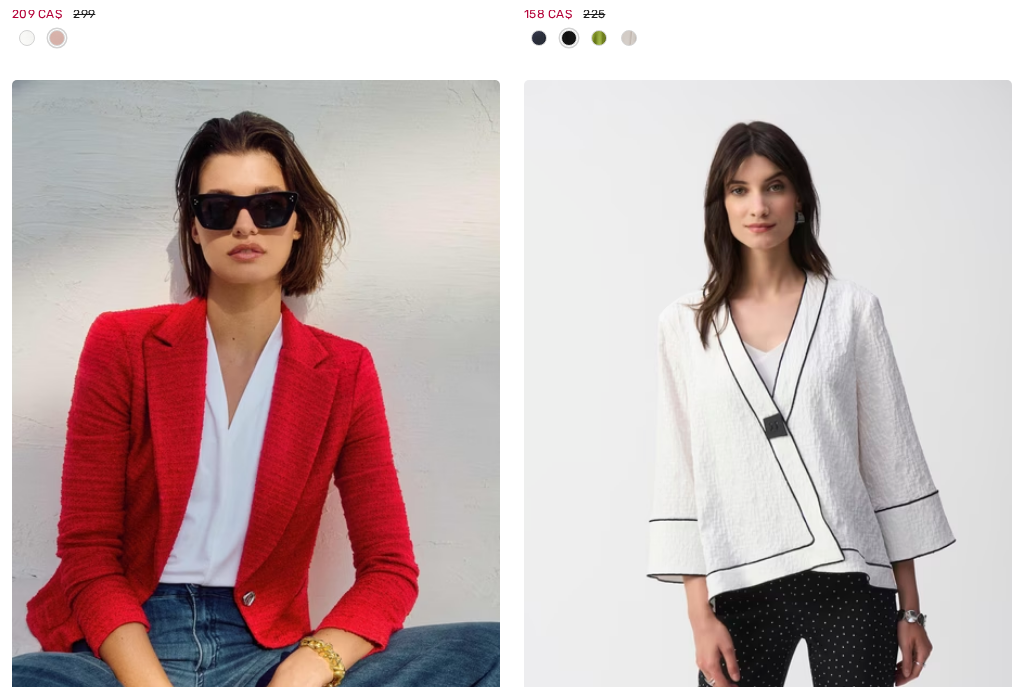 checkbox on "true" 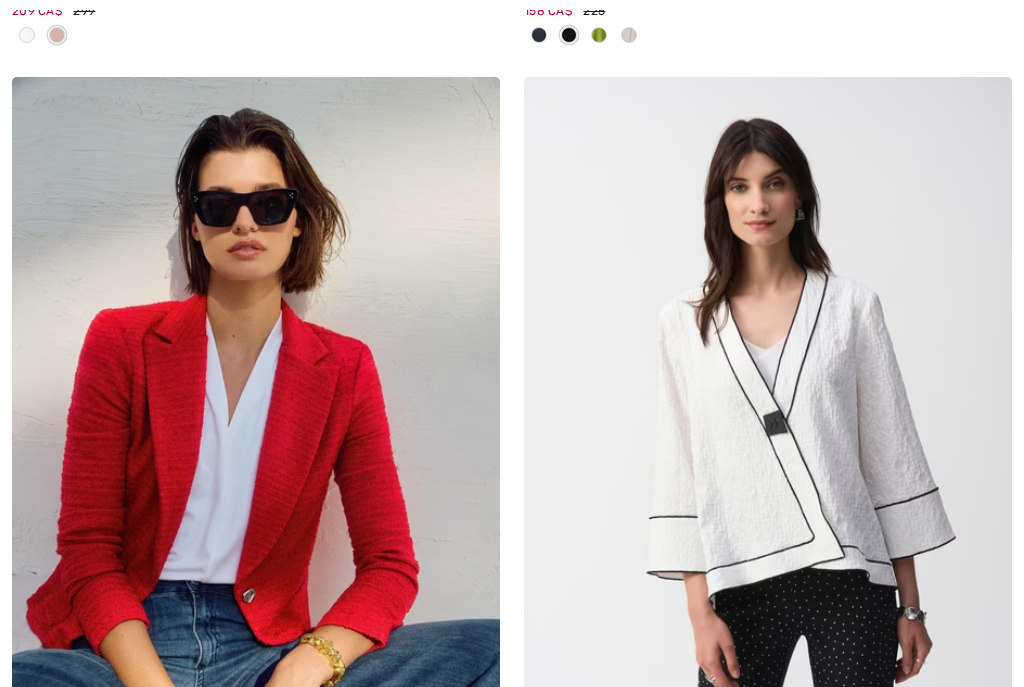 scroll, scrollTop: 0, scrollLeft: 0, axis: both 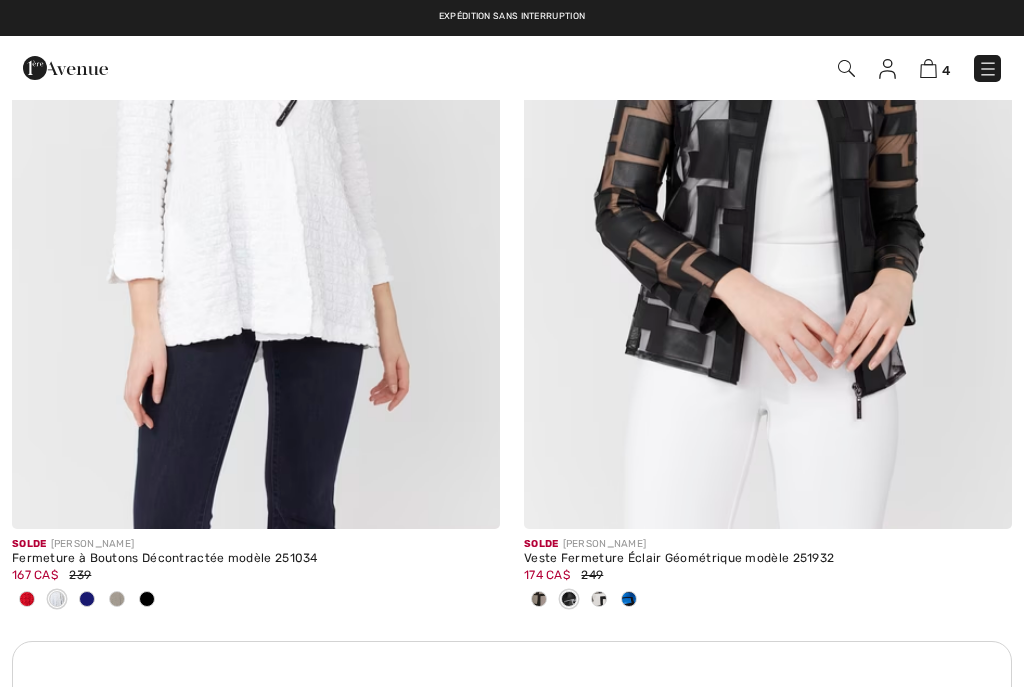 click at bounding box center [87, 599] 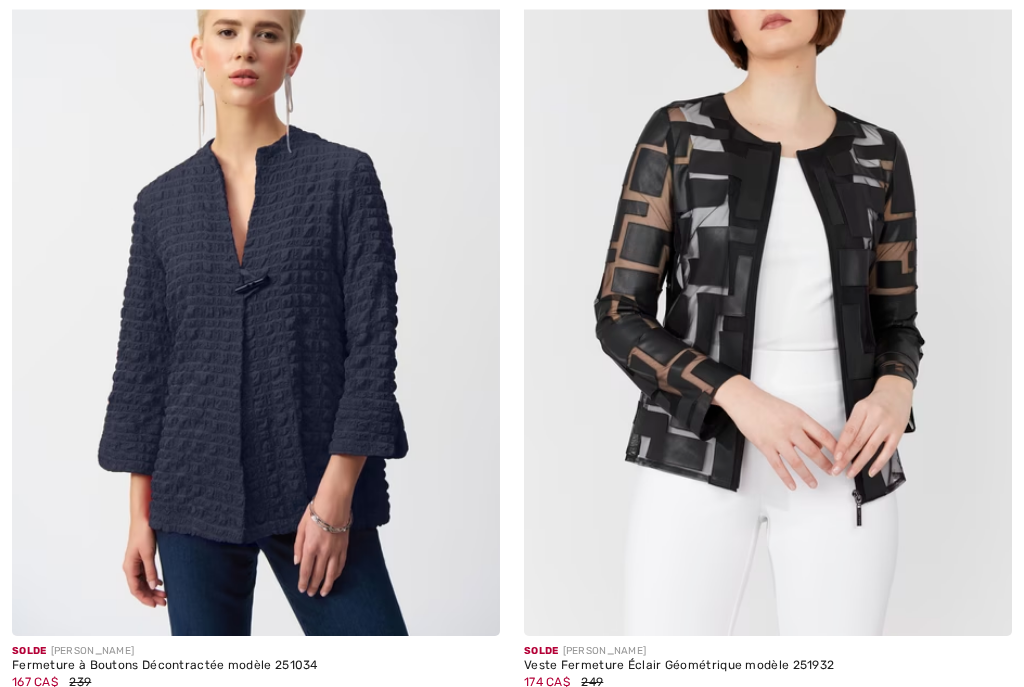 scroll, scrollTop: 4654, scrollLeft: 0, axis: vertical 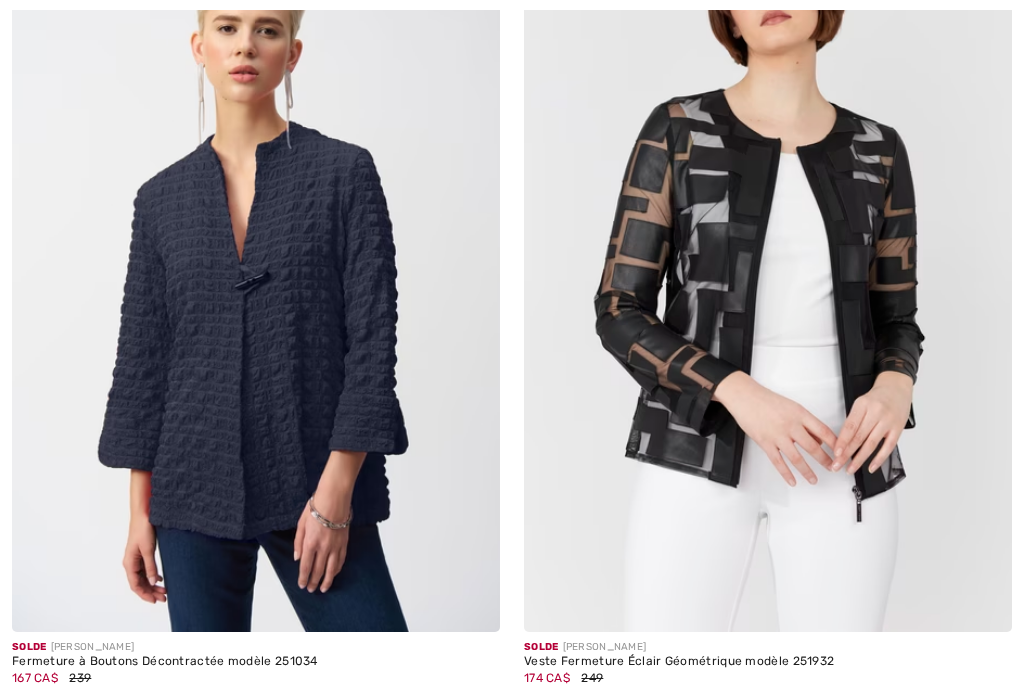 click at bounding box center (147, 702) 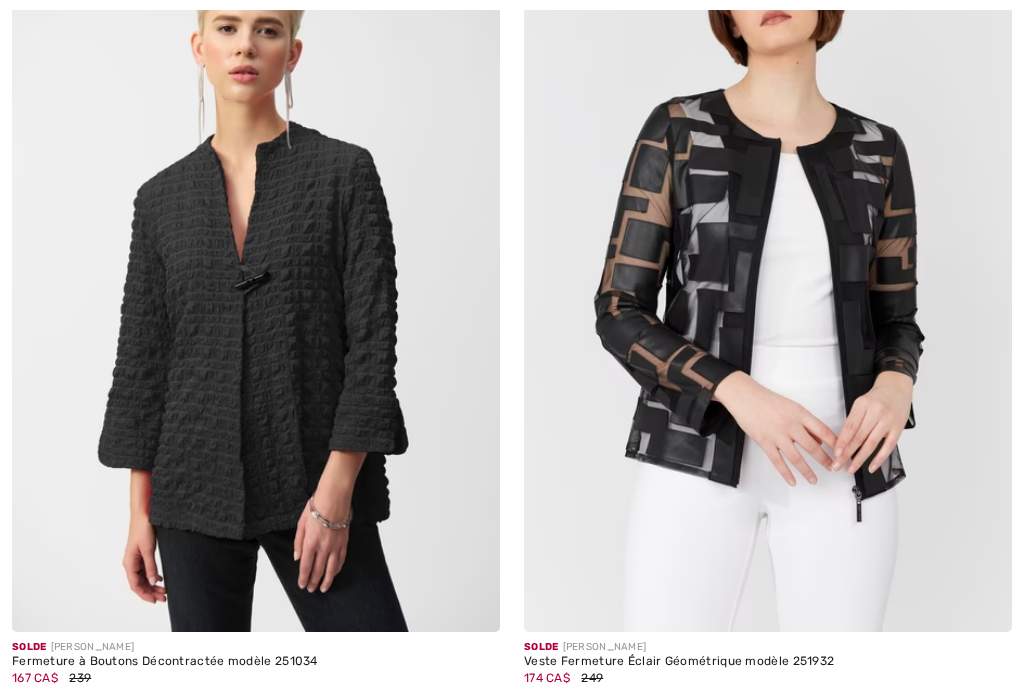 click at bounding box center (57, 703) 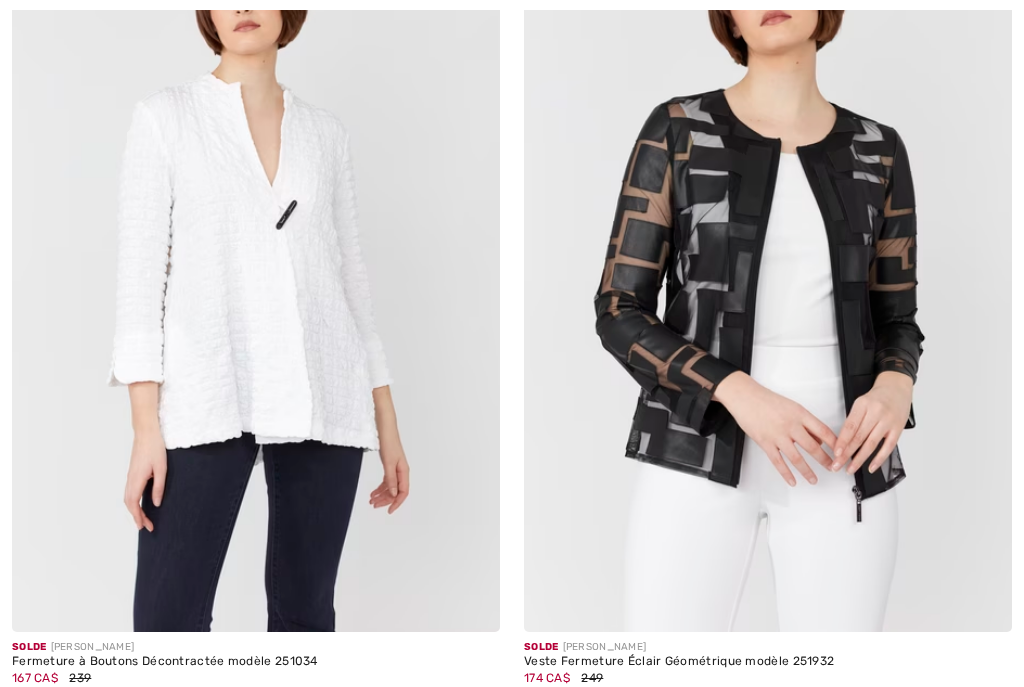 click at bounding box center (27, 703) 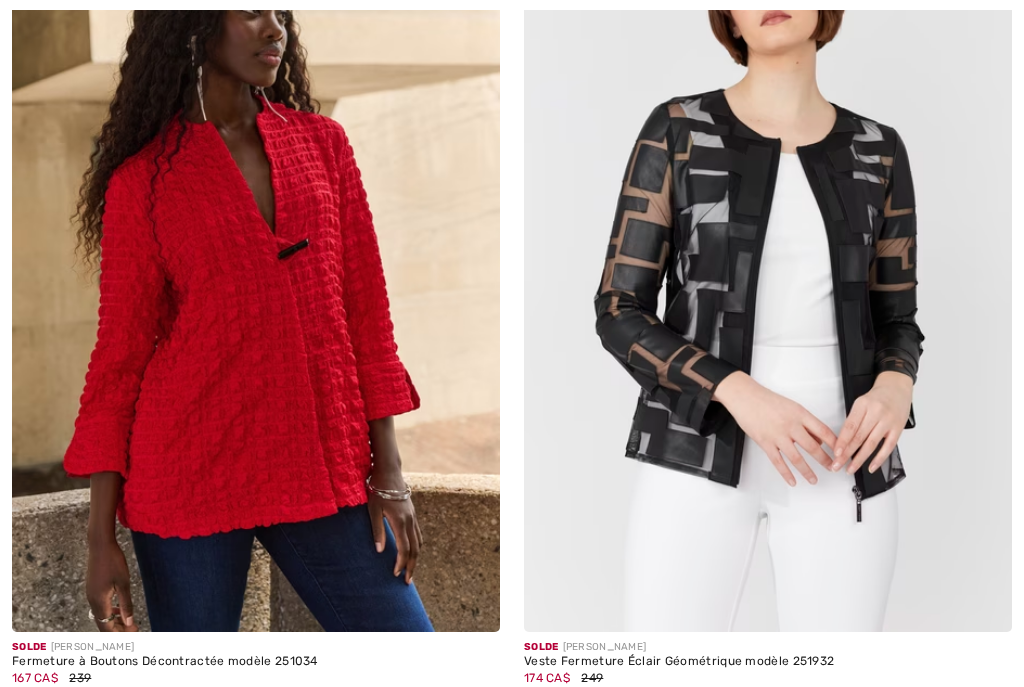 click at bounding box center (117, 703) 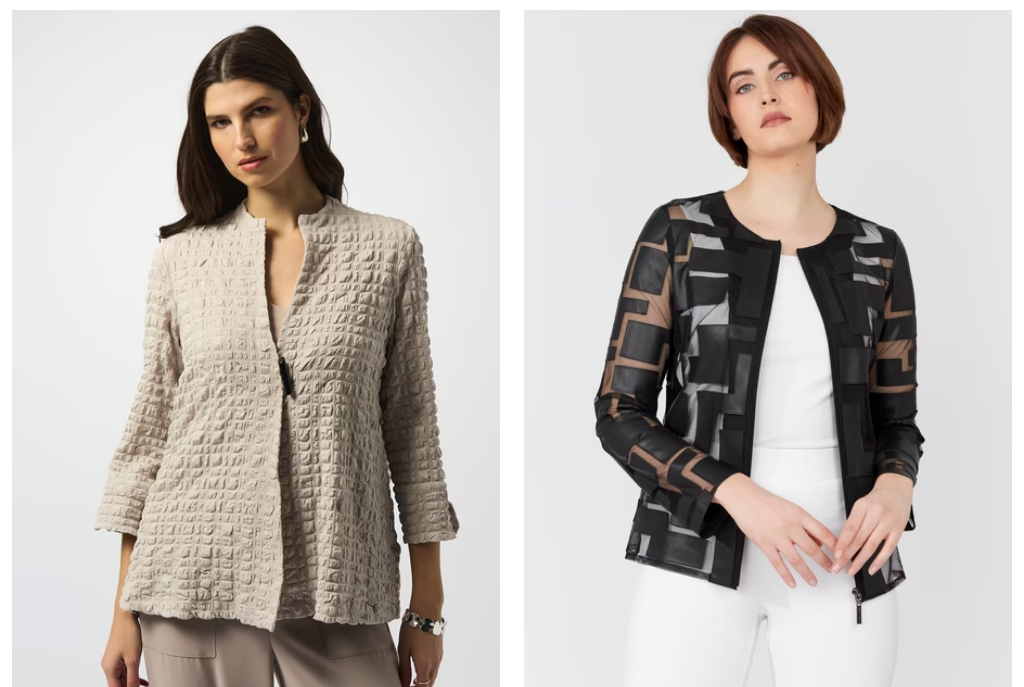 scroll, scrollTop: 4553, scrollLeft: 0, axis: vertical 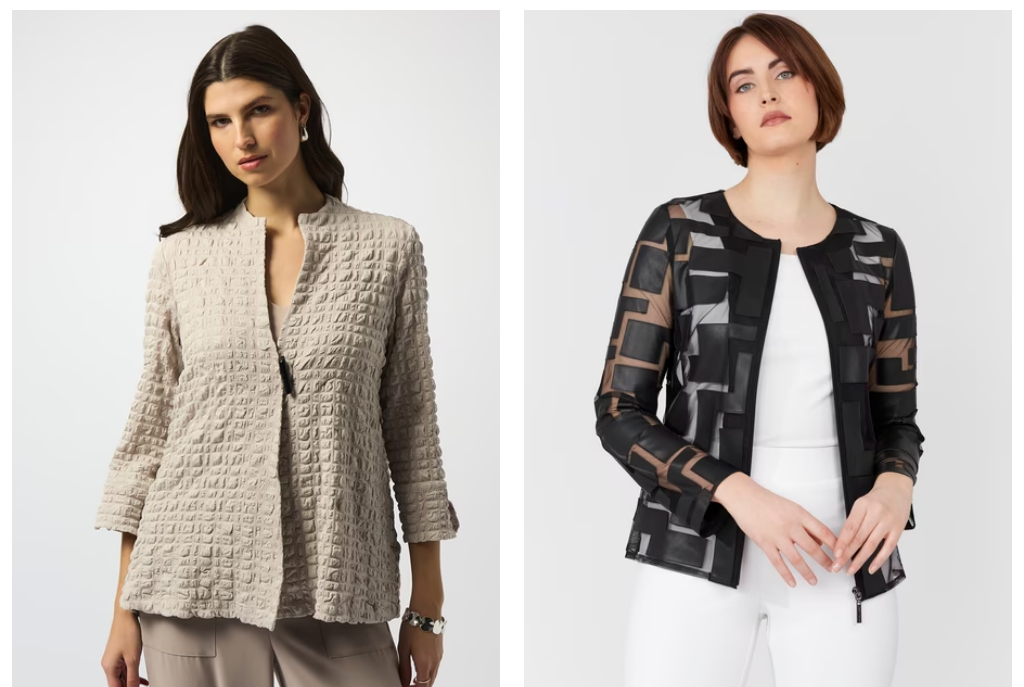 click at bounding box center [256, 367] 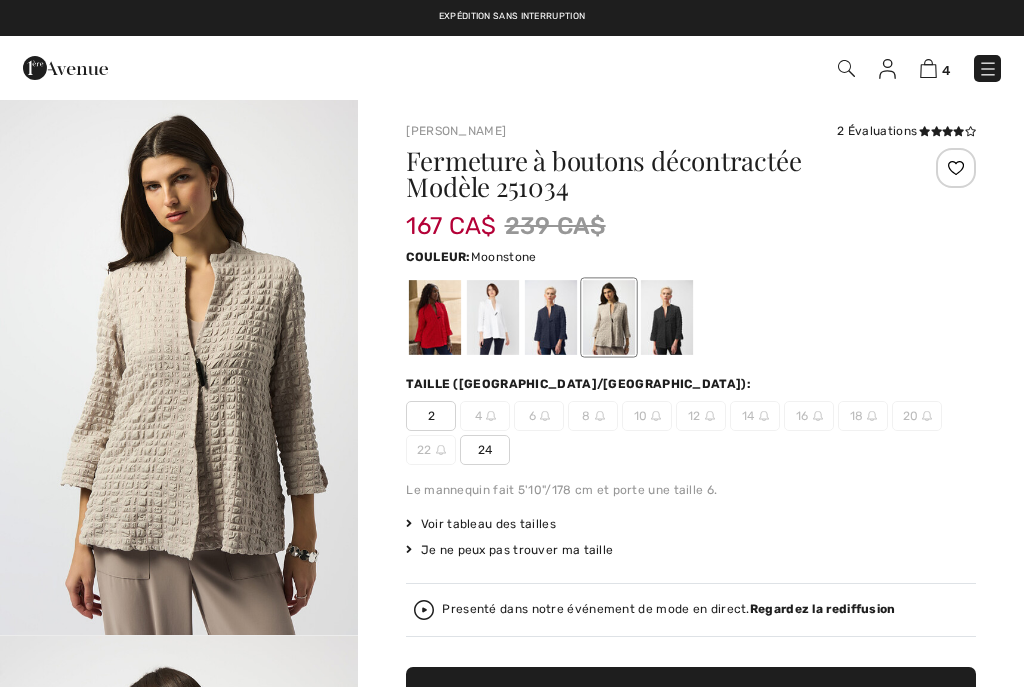 scroll, scrollTop: 0, scrollLeft: 0, axis: both 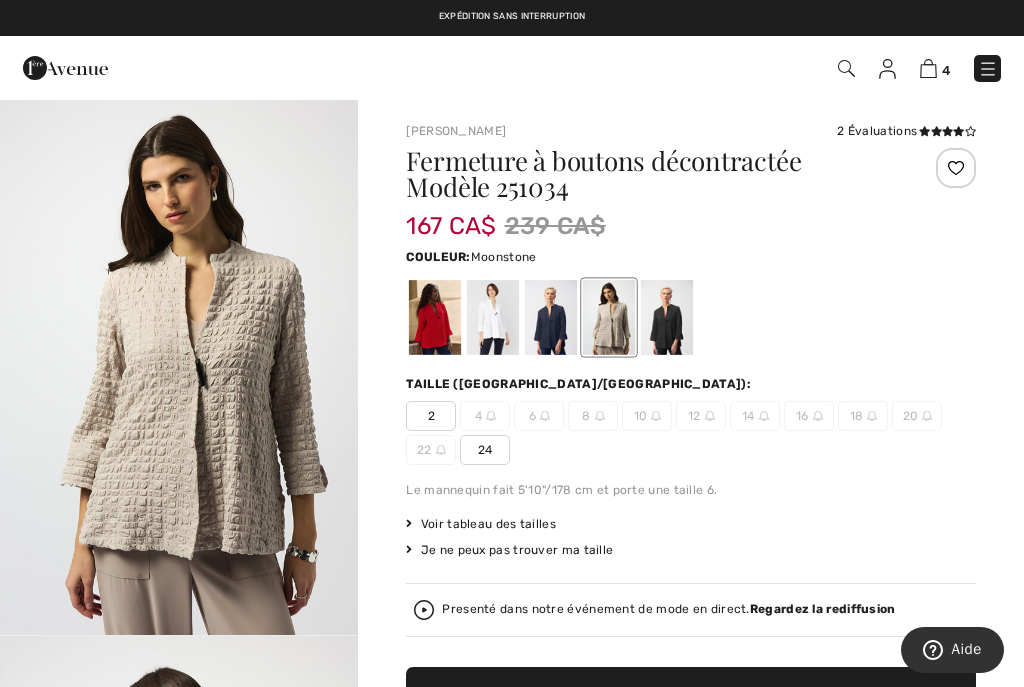 click at bounding box center [493, 317] 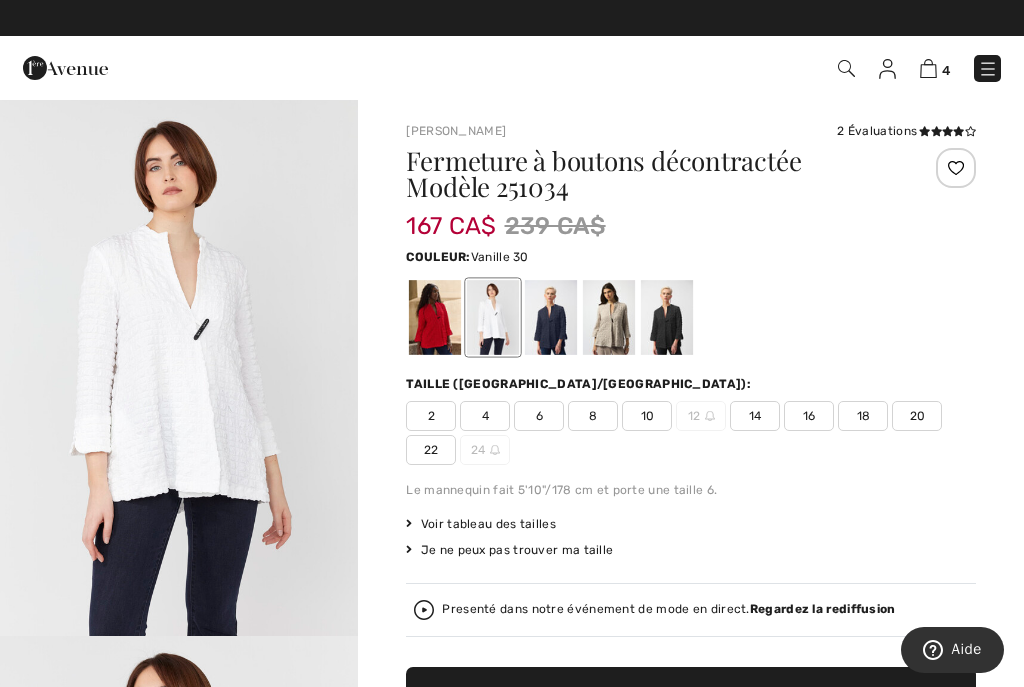 click at bounding box center (435, 317) 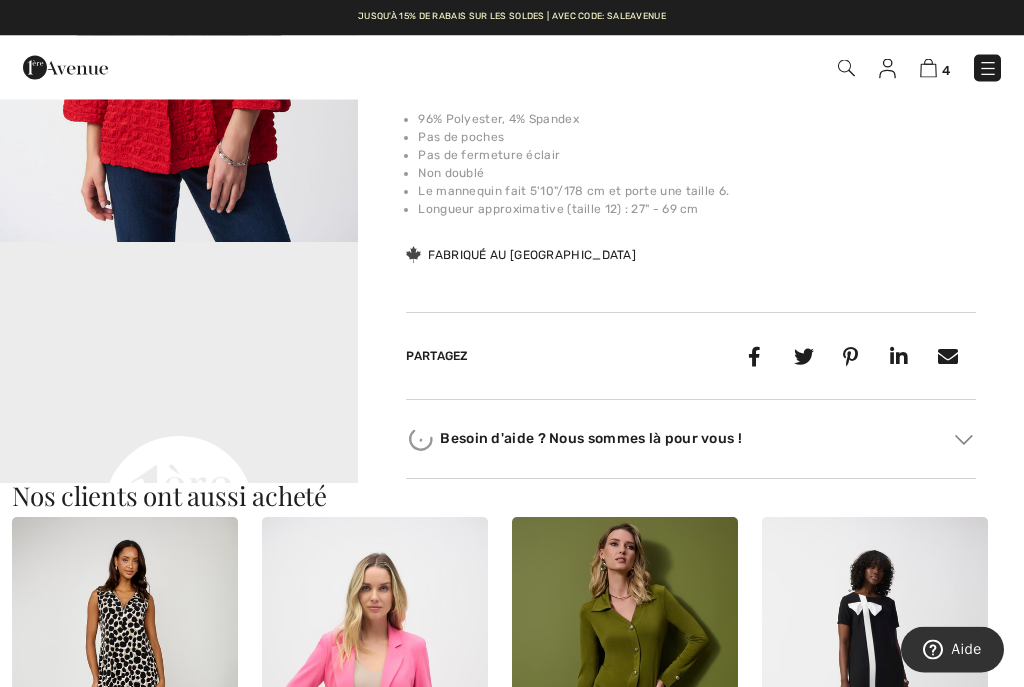 scroll, scrollTop: 956, scrollLeft: 0, axis: vertical 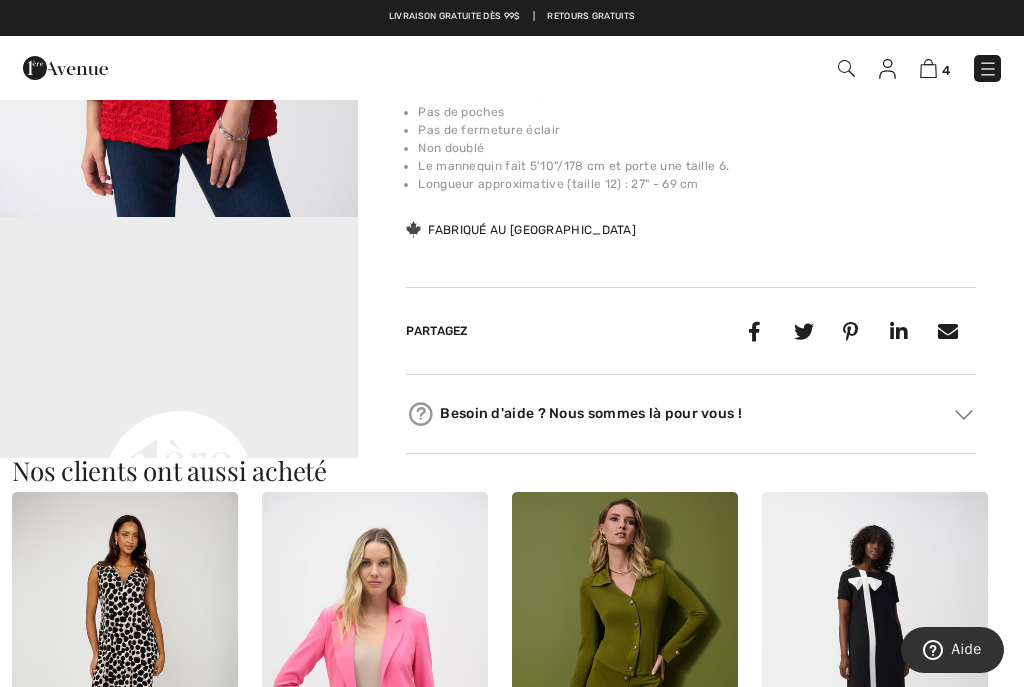 click on "Your browser does not support the video tag." at bounding box center [179, 306] 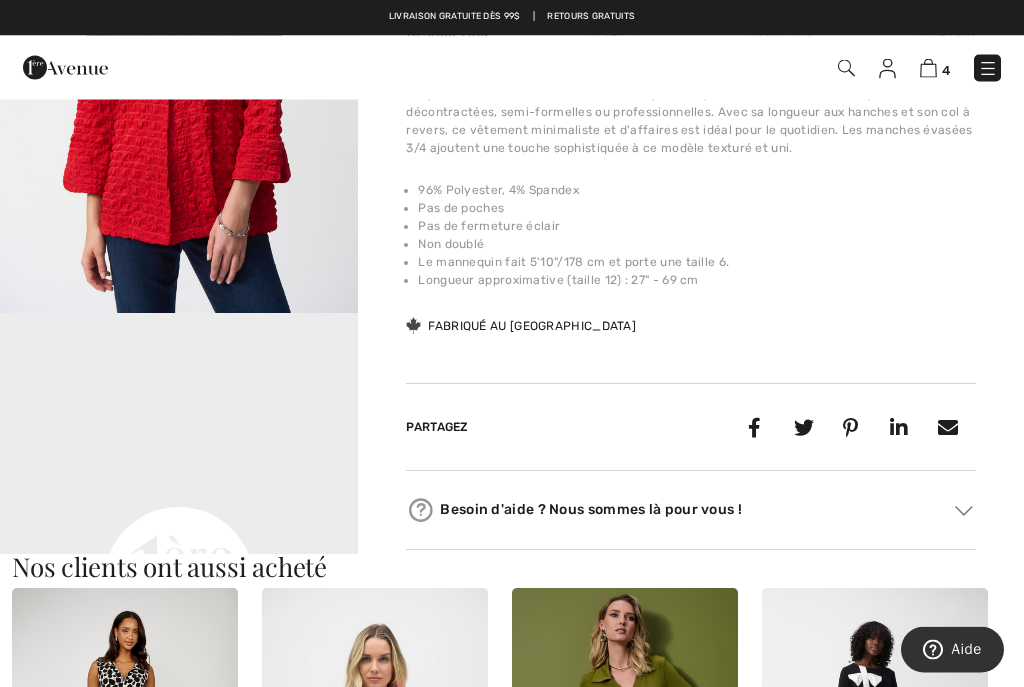 scroll, scrollTop: 853, scrollLeft: 0, axis: vertical 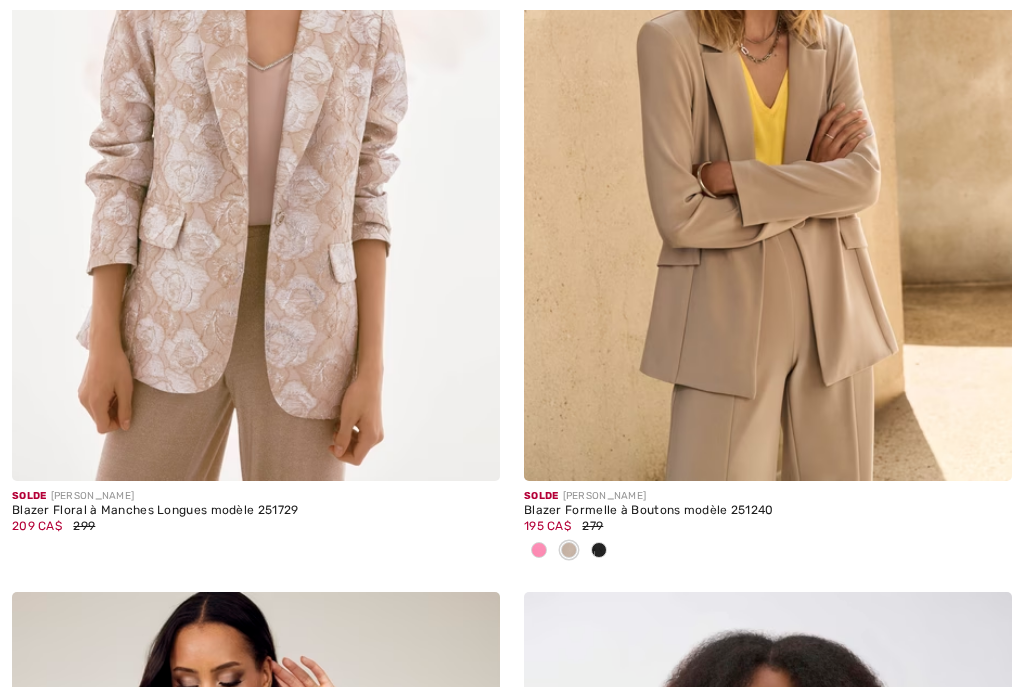 click at bounding box center [539, 551] 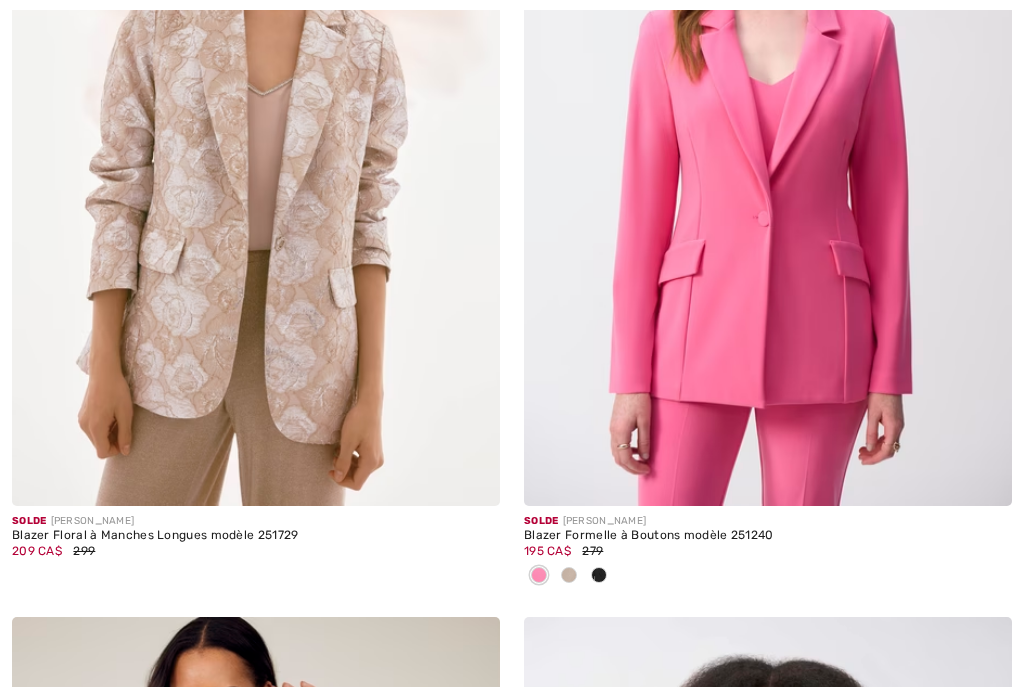 scroll, scrollTop: 5794, scrollLeft: 0, axis: vertical 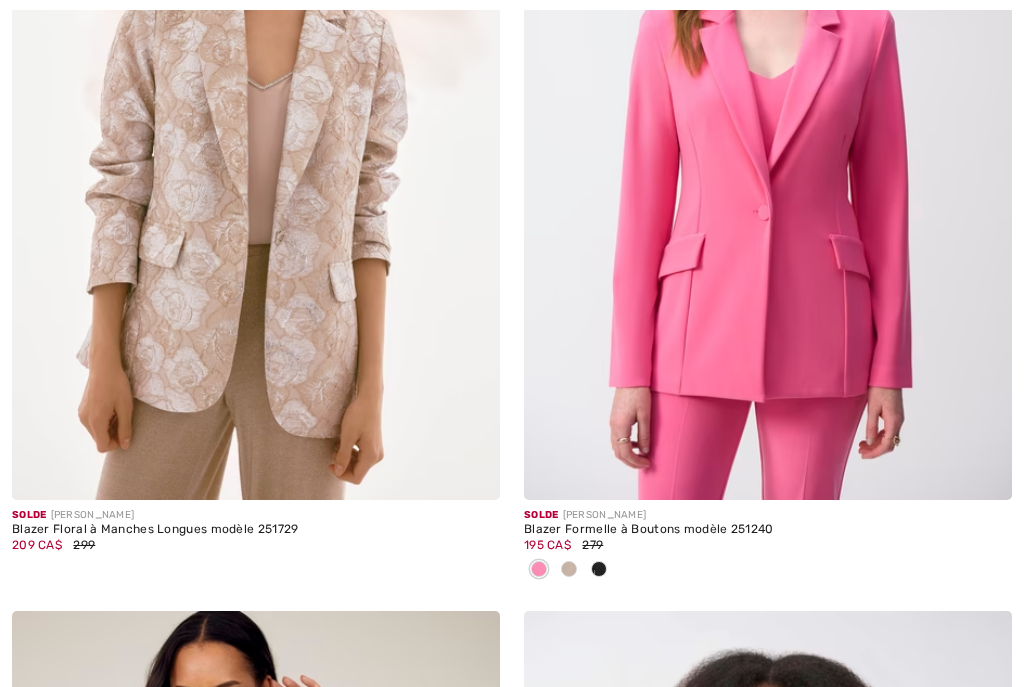 click at bounding box center [768, 134] 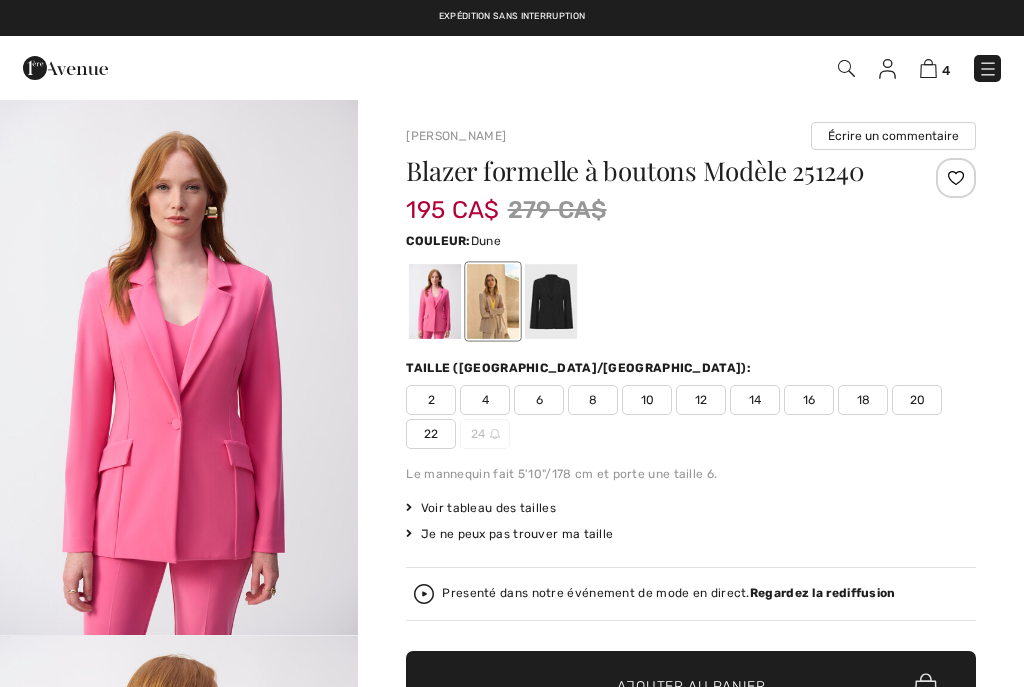 scroll, scrollTop: 0, scrollLeft: 0, axis: both 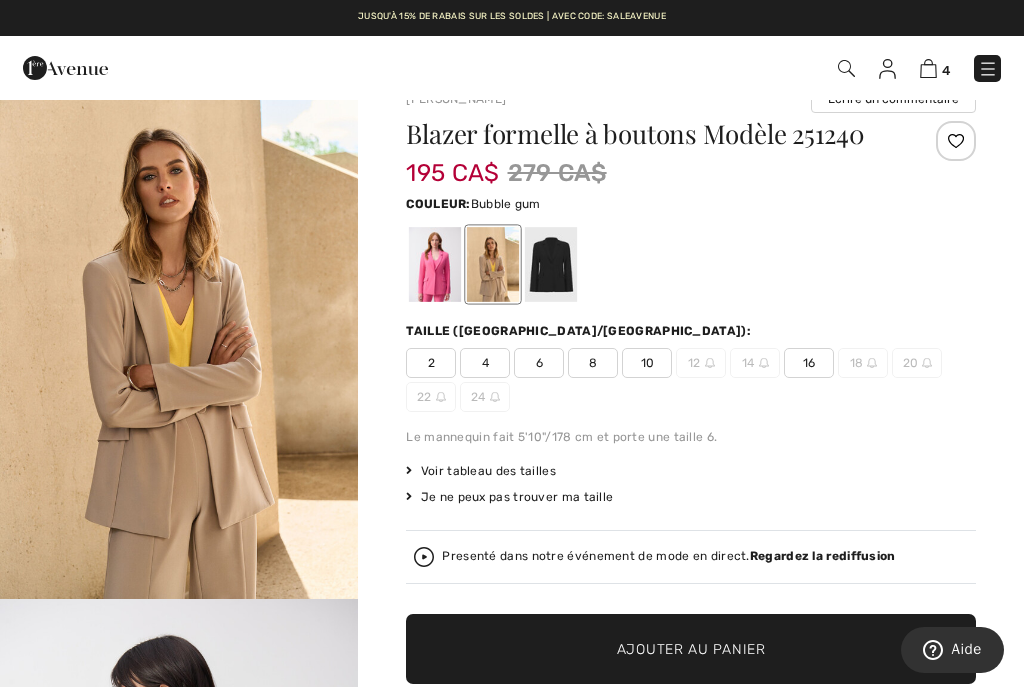 click at bounding box center [435, 264] 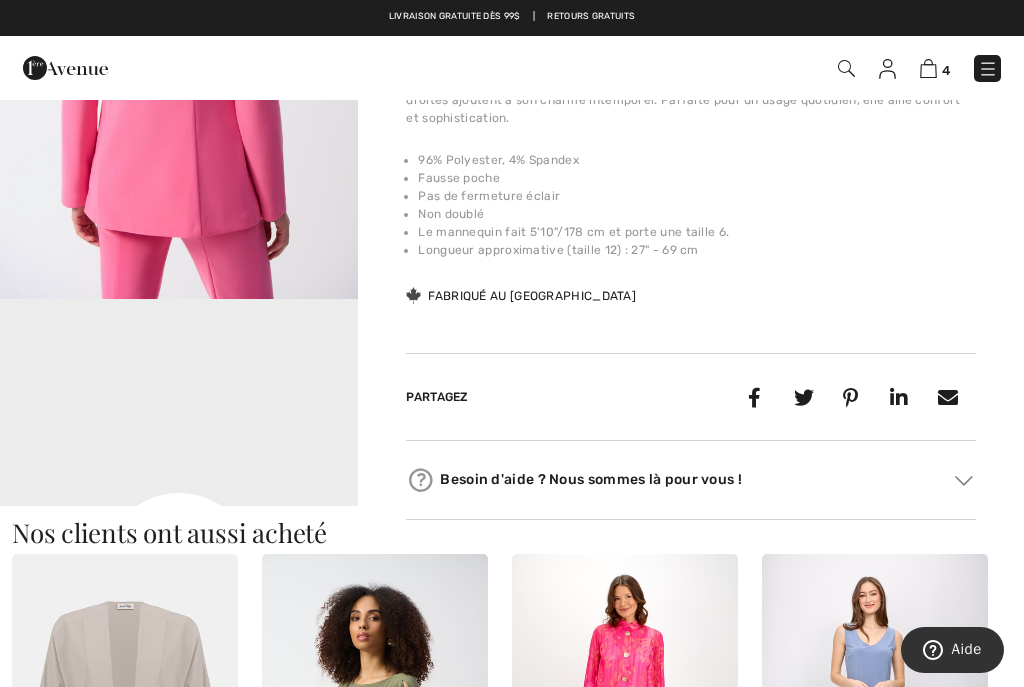 scroll, scrollTop: 877, scrollLeft: 0, axis: vertical 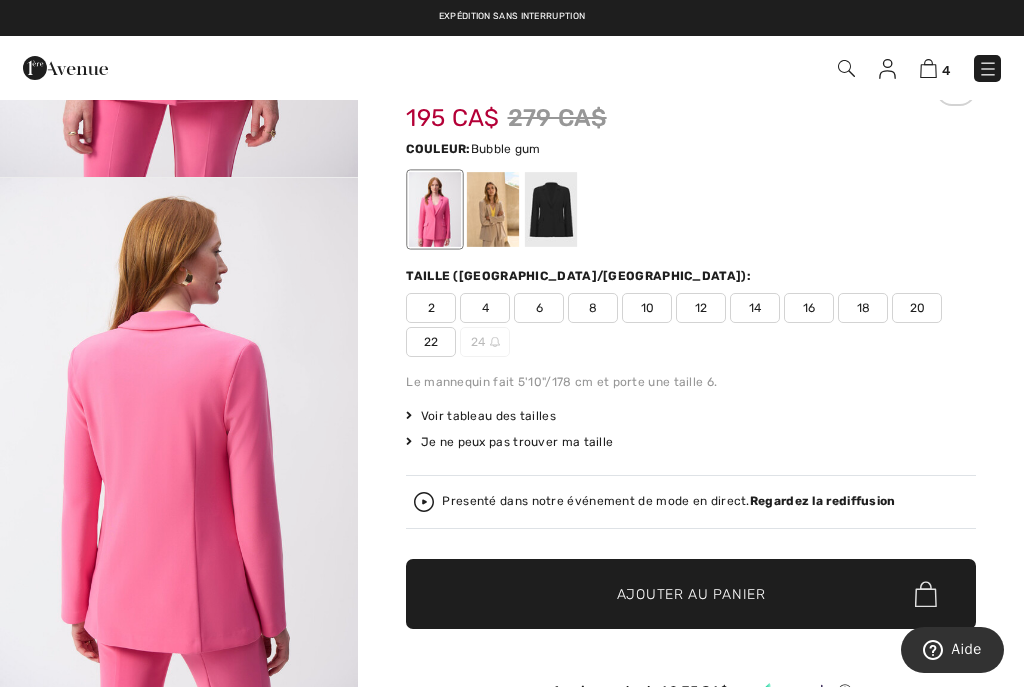 click on "Presenté dans notre événement de mode en direct.  Regardez la rediffusion" at bounding box center [691, 502] 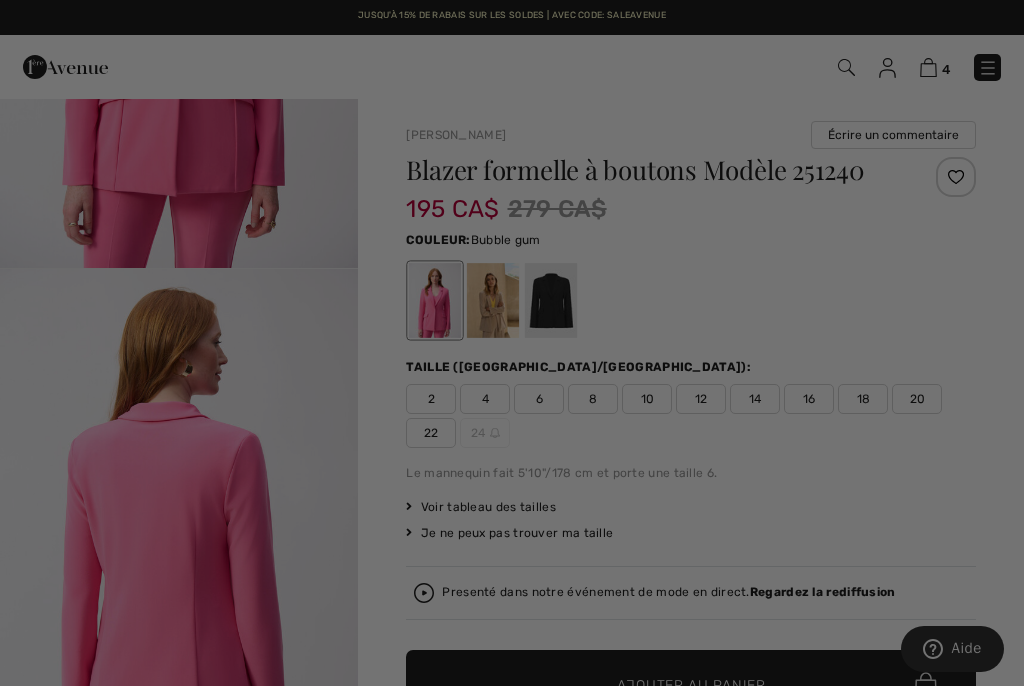 scroll, scrollTop: 0, scrollLeft: 0, axis: both 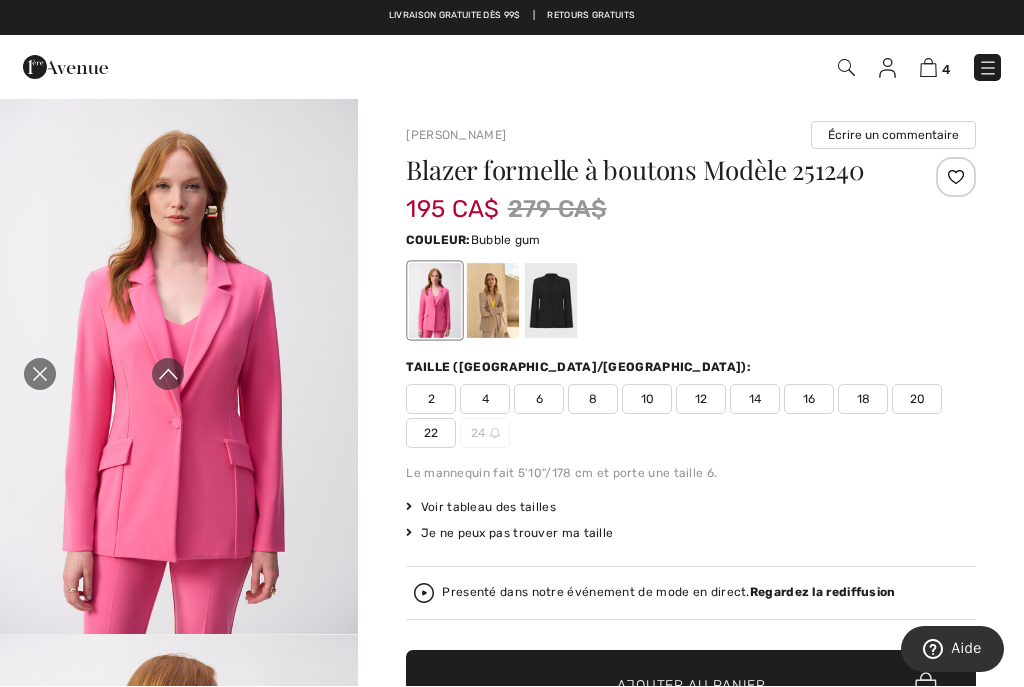 click at bounding box center (168, 375) 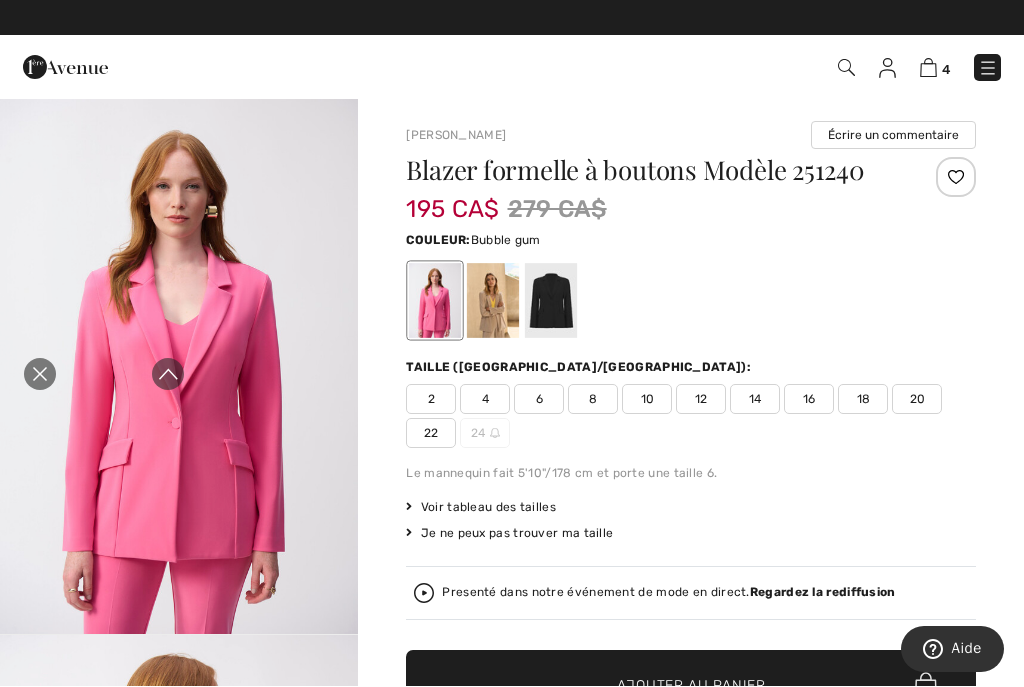 click 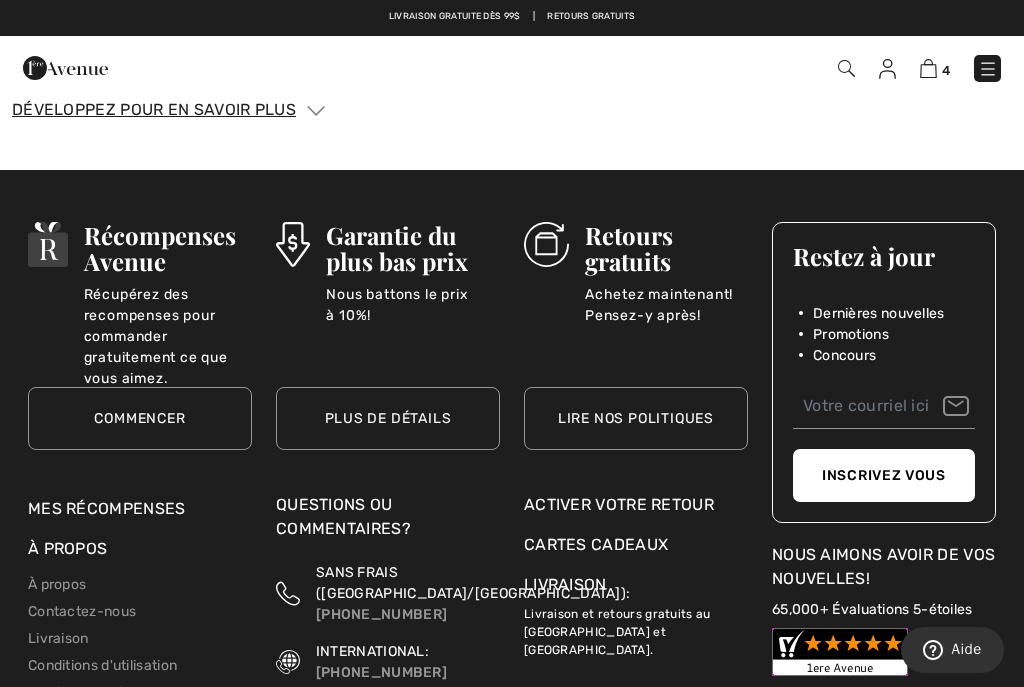 scroll, scrollTop: 2651, scrollLeft: 0, axis: vertical 